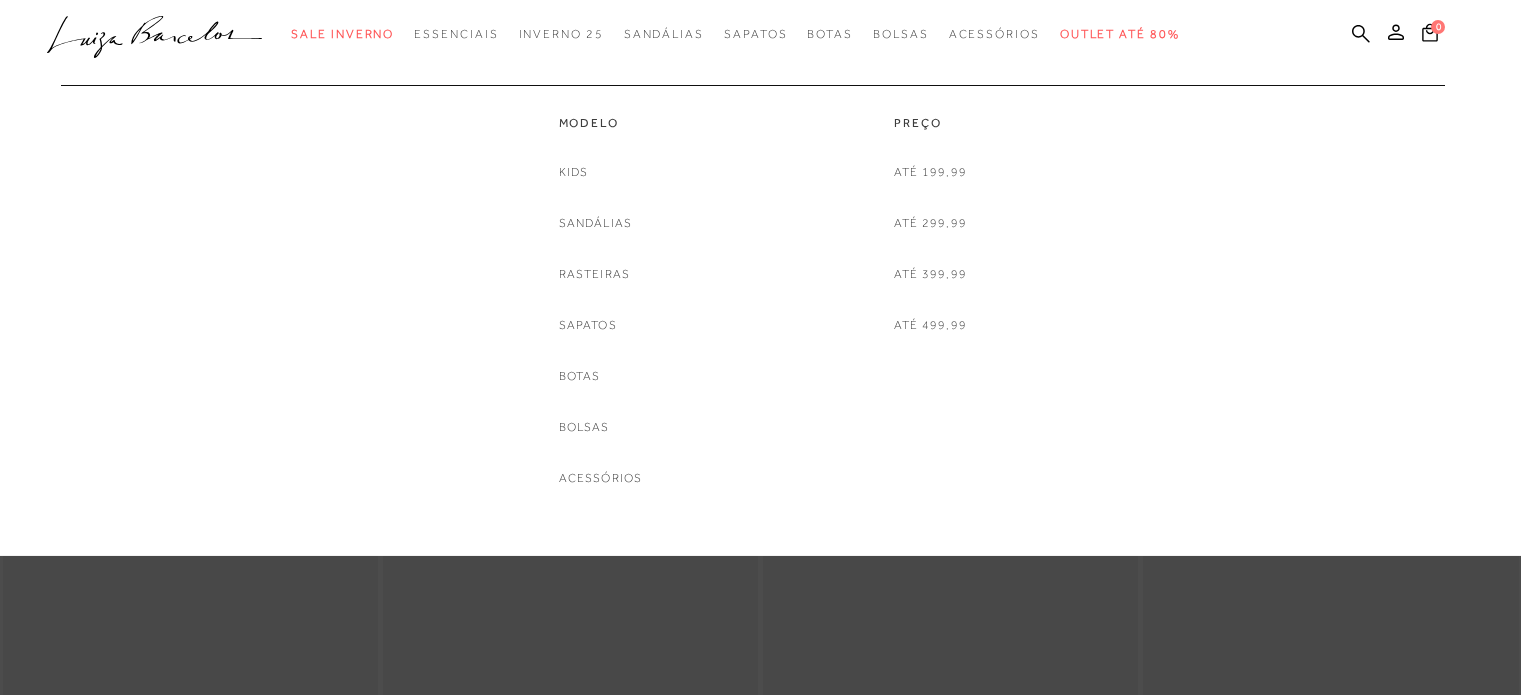 scroll, scrollTop: 0, scrollLeft: 0, axis: both 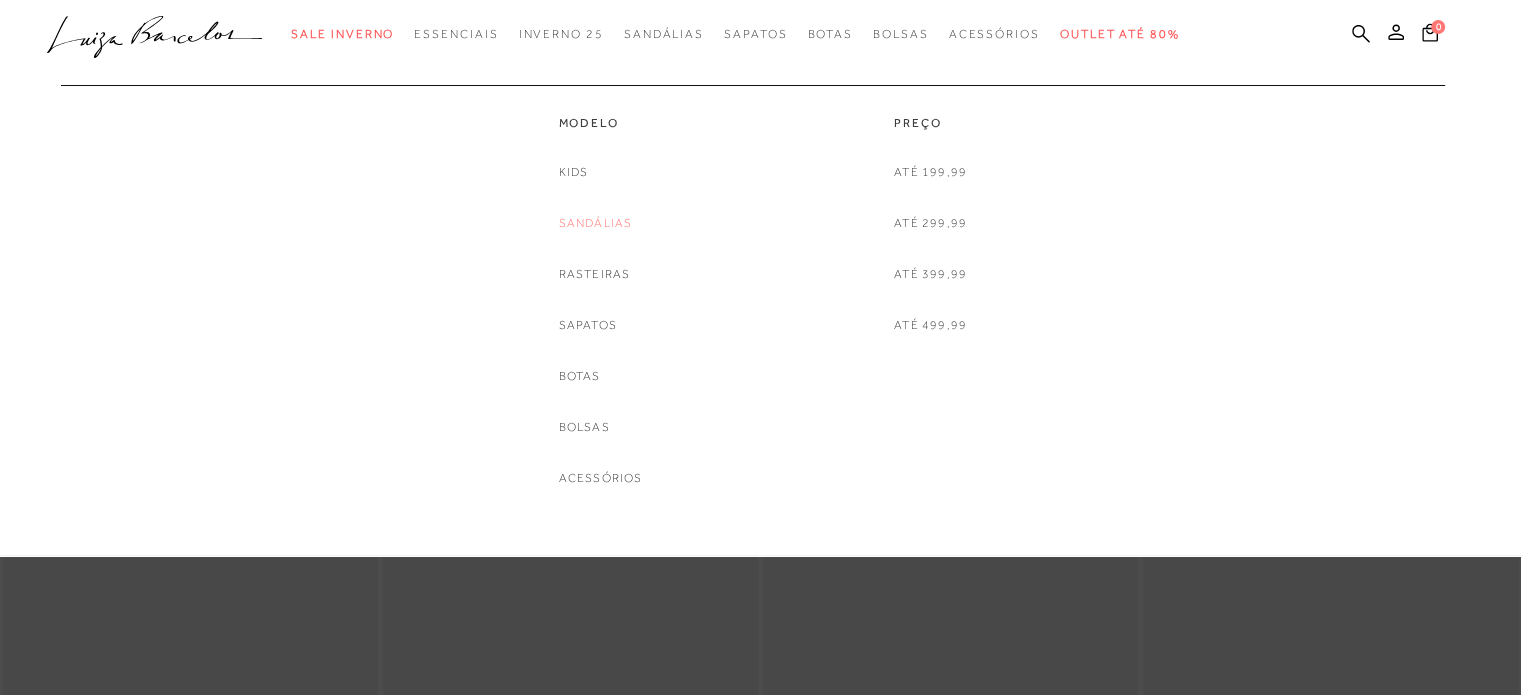 click on "Sandálias" at bounding box center [596, 223] 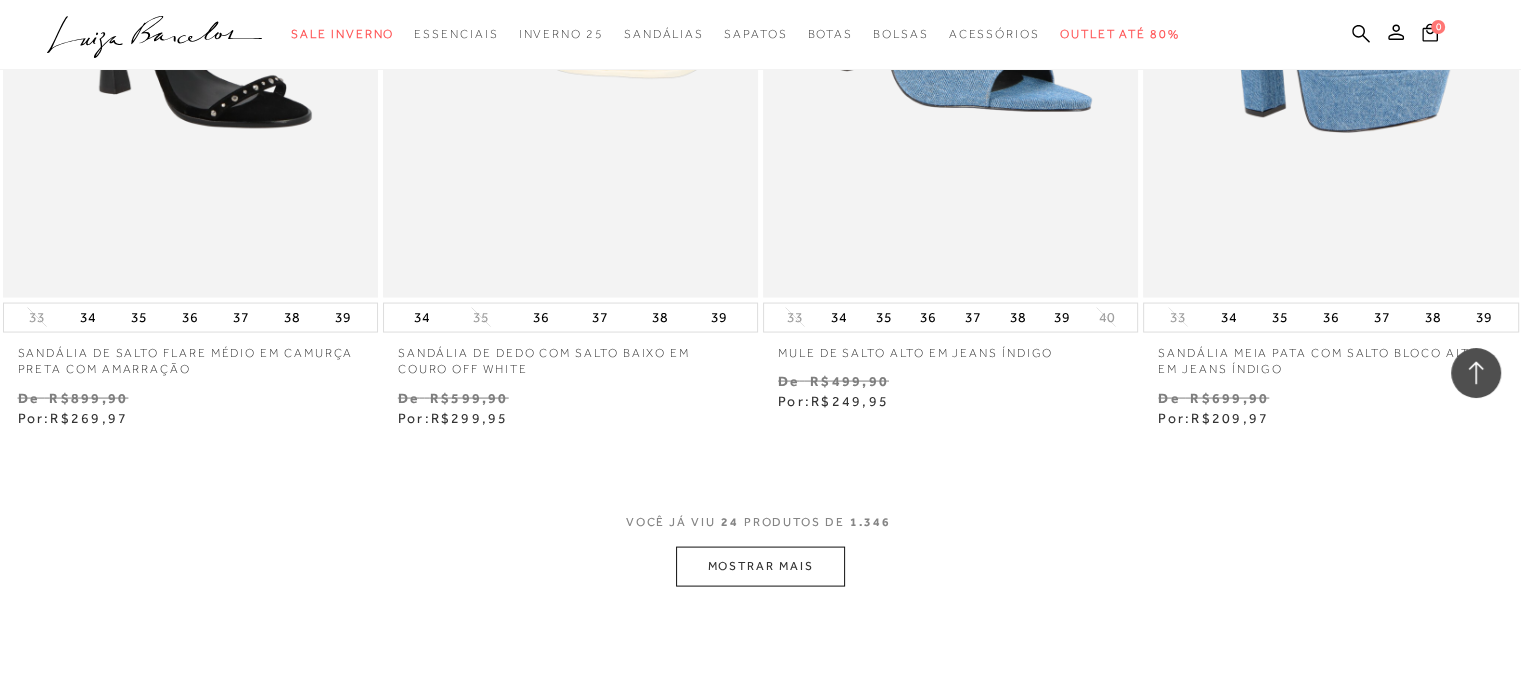 scroll, scrollTop: 4100, scrollLeft: 0, axis: vertical 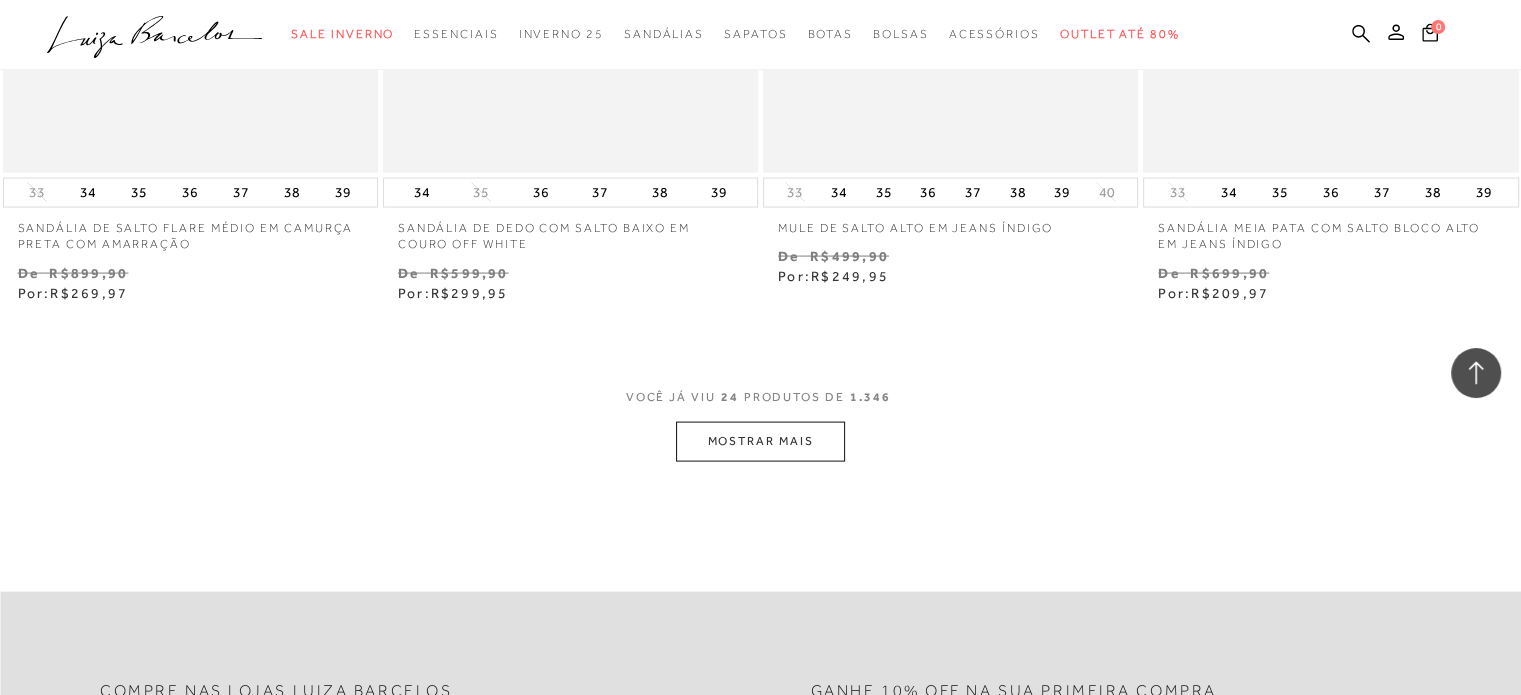 click on "MOSTRAR MAIS" at bounding box center [760, 441] 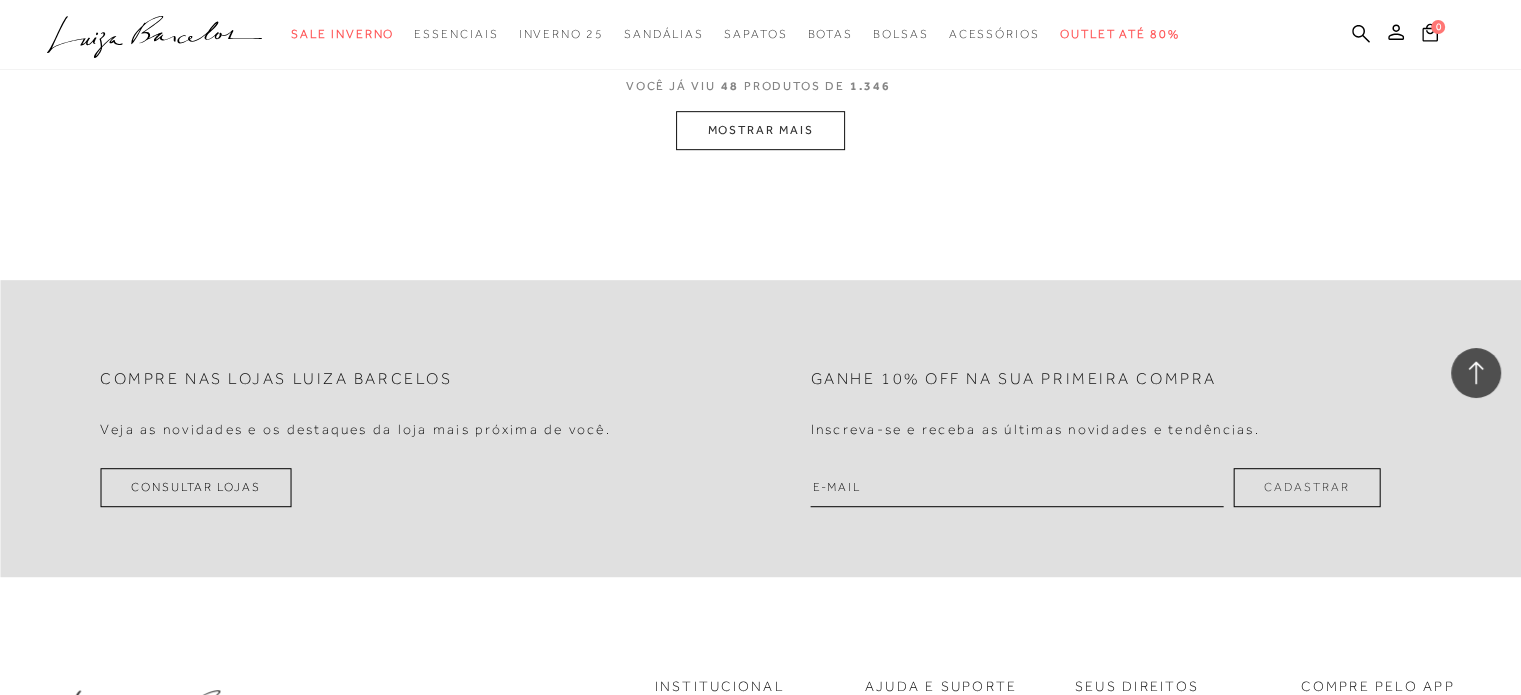 scroll, scrollTop: 8700, scrollLeft: 0, axis: vertical 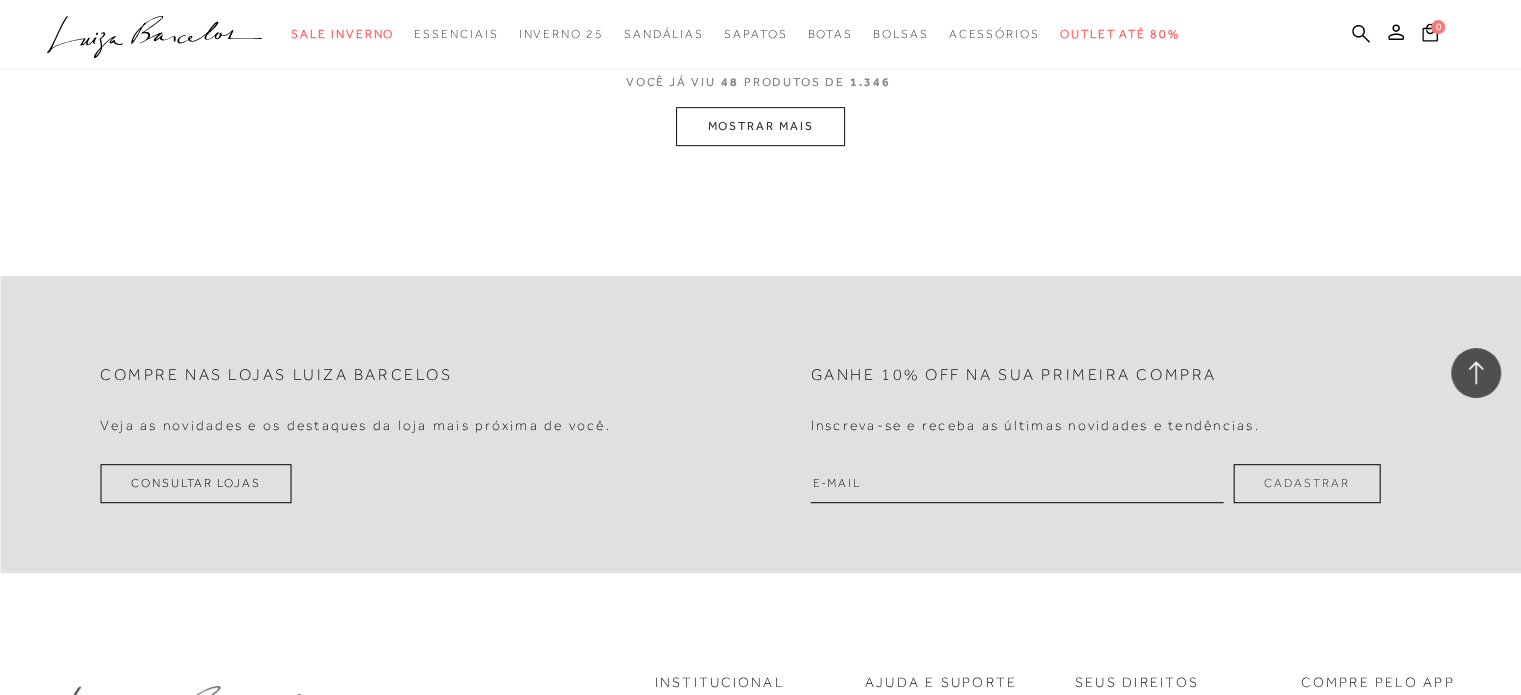 click on "MOSTRAR MAIS" at bounding box center (760, 126) 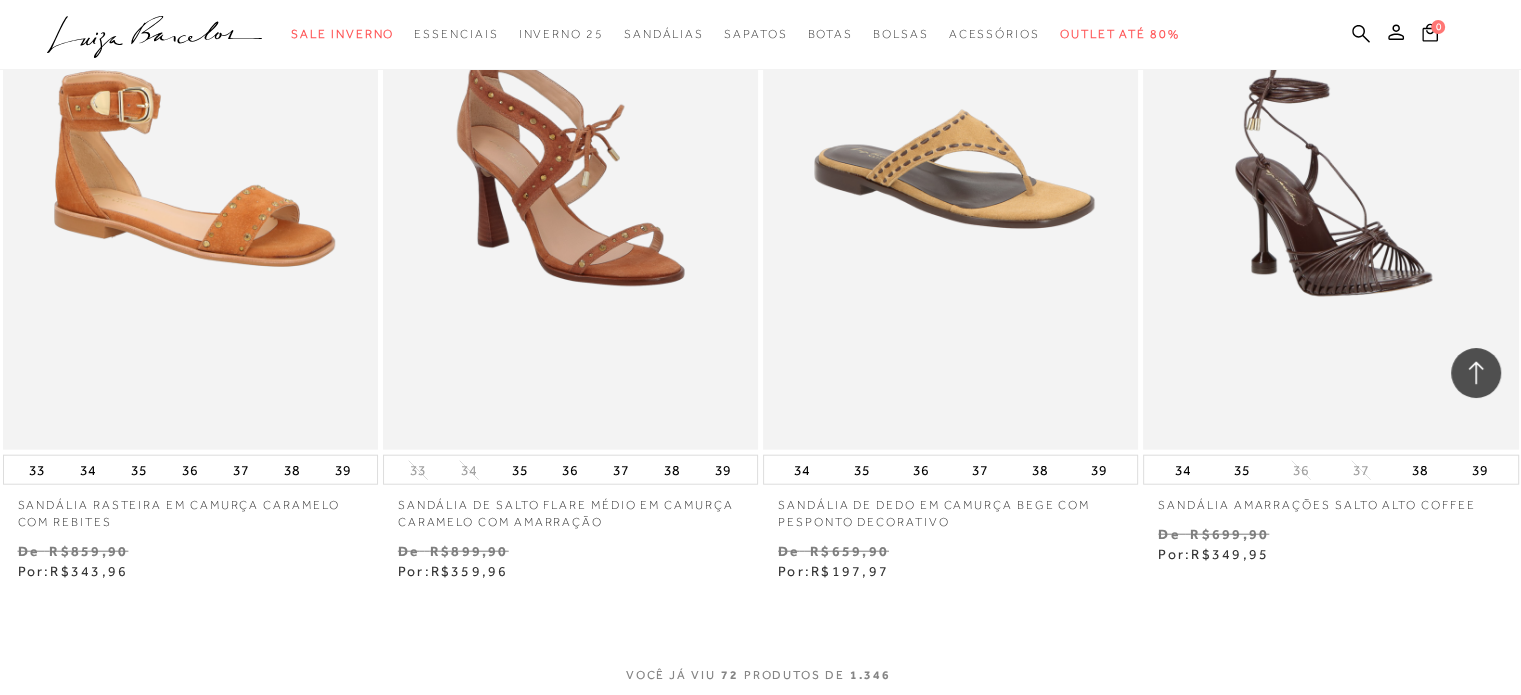 scroll, scrollTop: 12384, scrollLeft: 0, axis: vertical 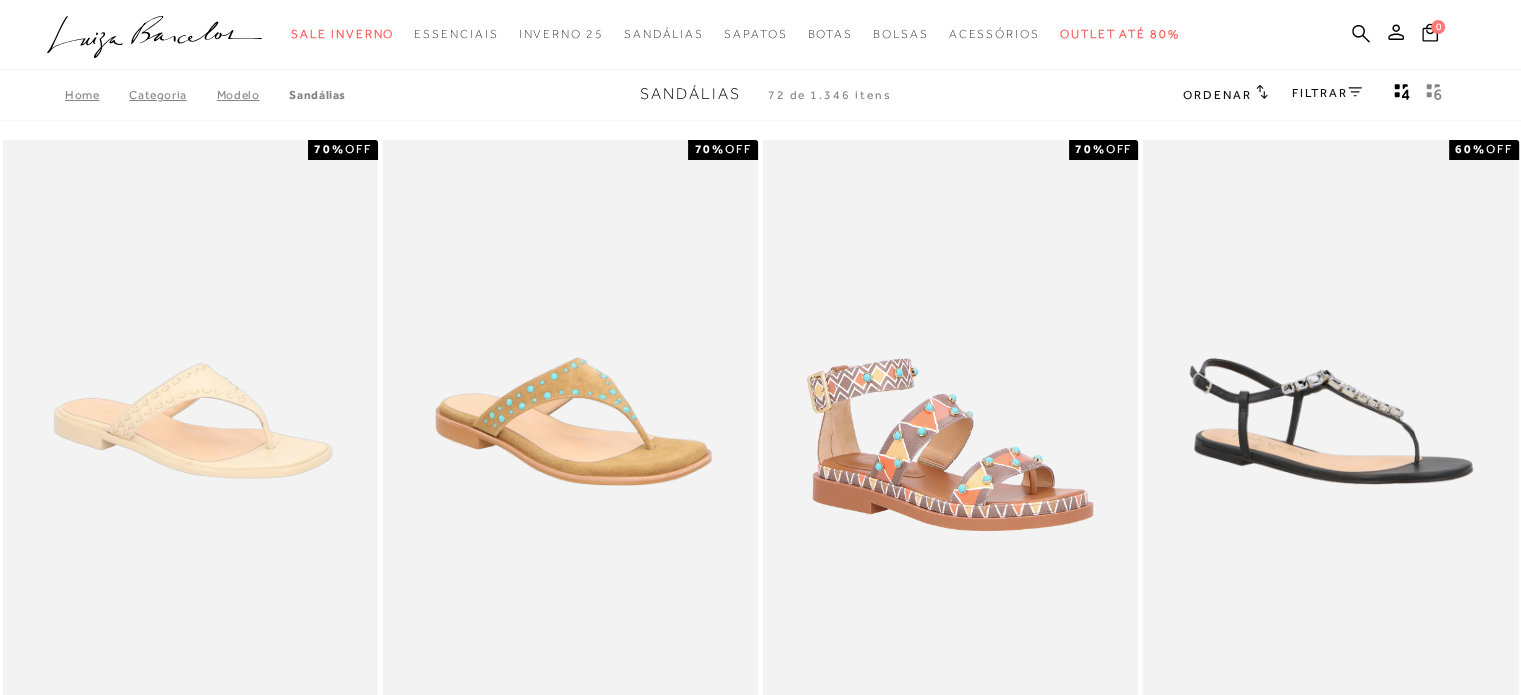 click at bounding box center (1434, 92) 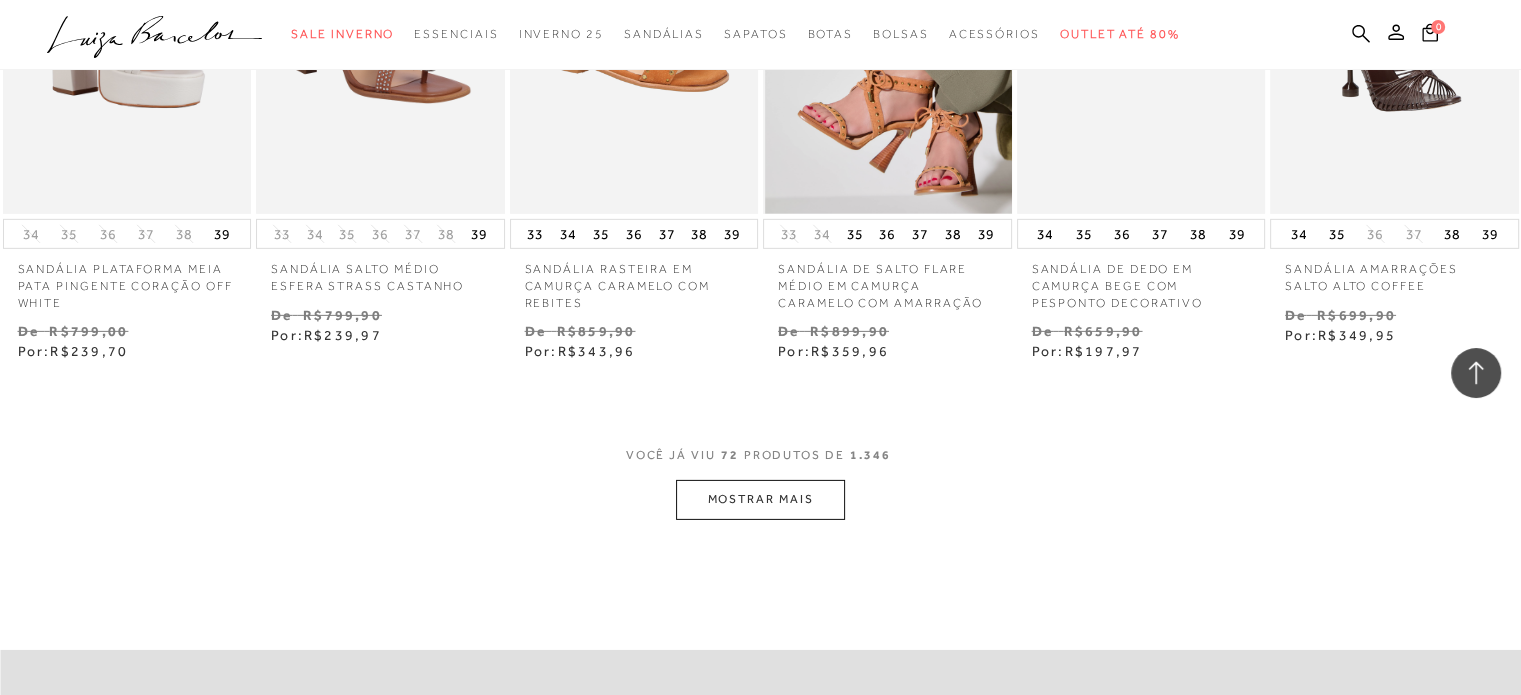 scroll, scrollTop: 6300, scrollLeft: 0, axis: vertical 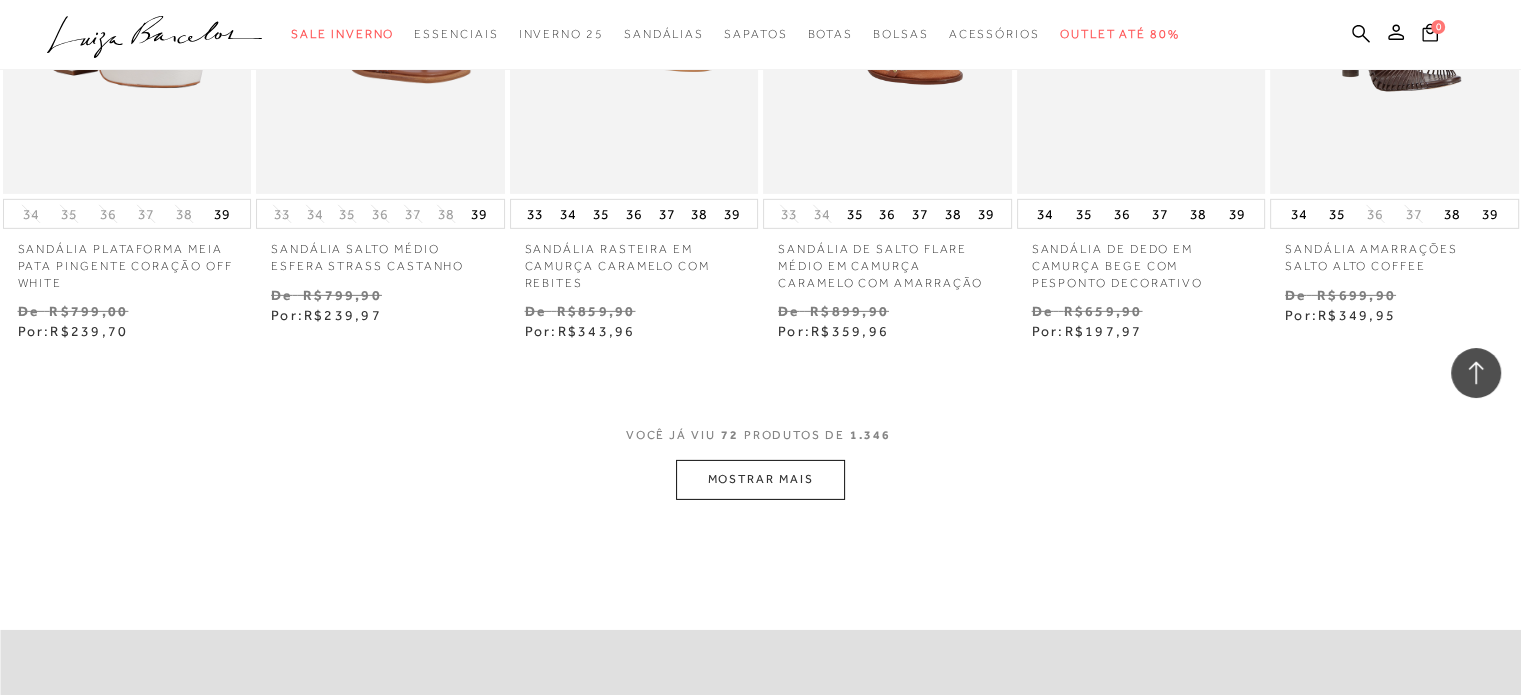 click on "MOSTRAR MAIS" at bounding box center (760, 479) 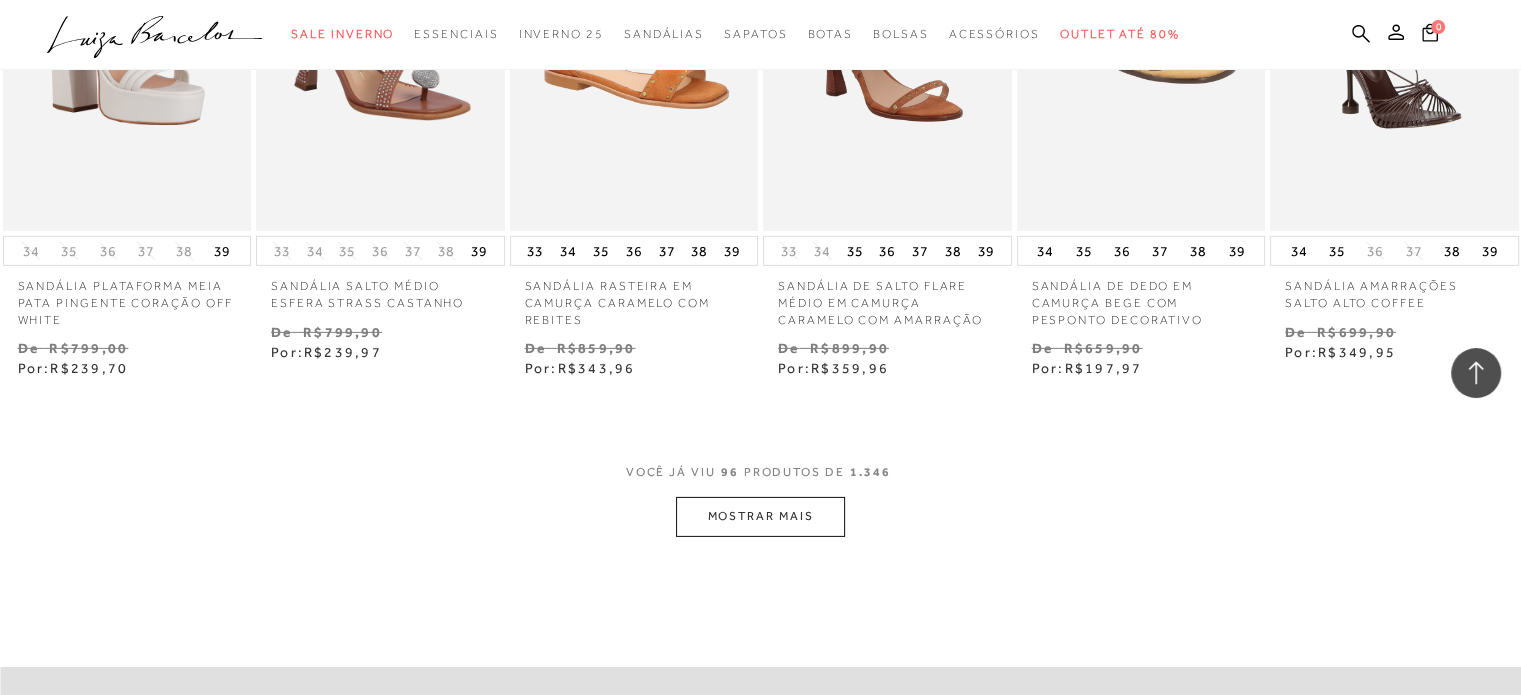 scroll, scrollTop: 6300, scrollLeft: 0, axis: vertical 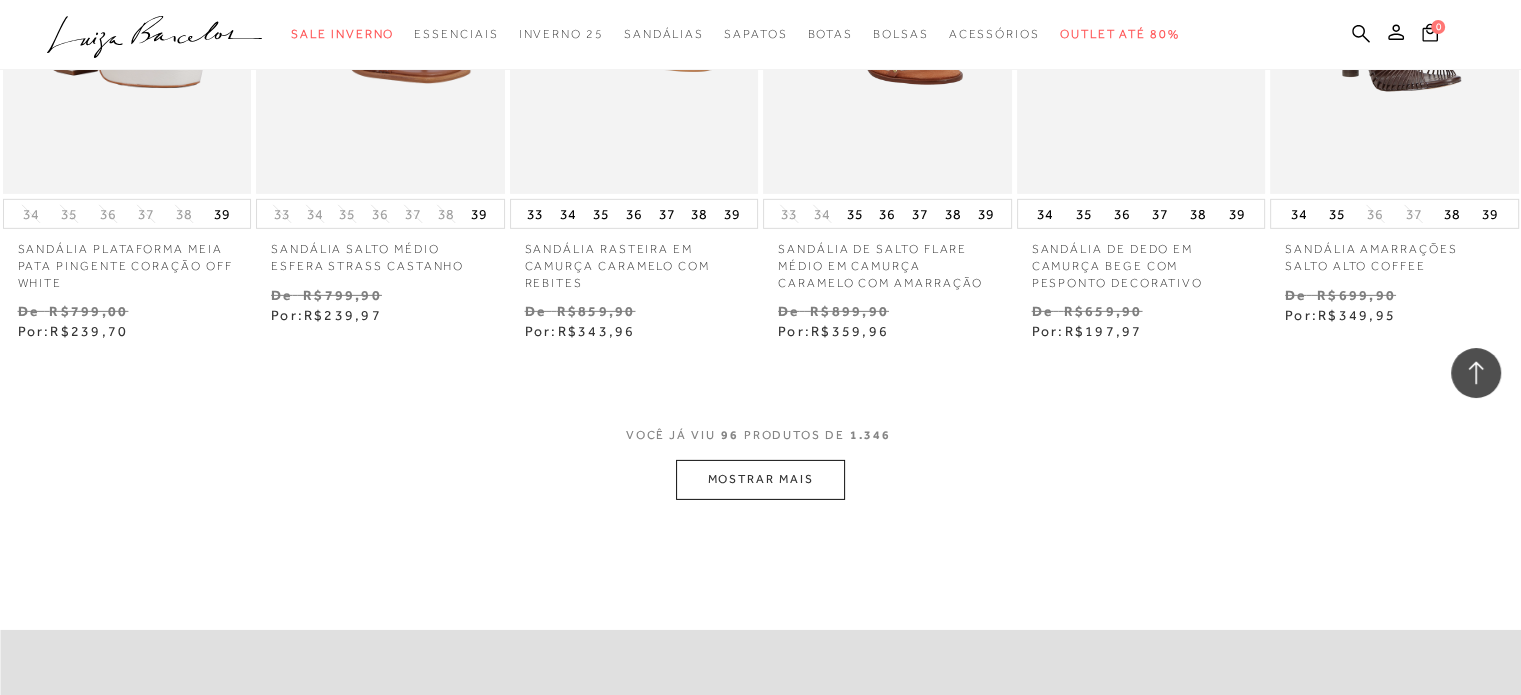 click on "MOSTRAR MAIS" at bounding box center [760, 479] 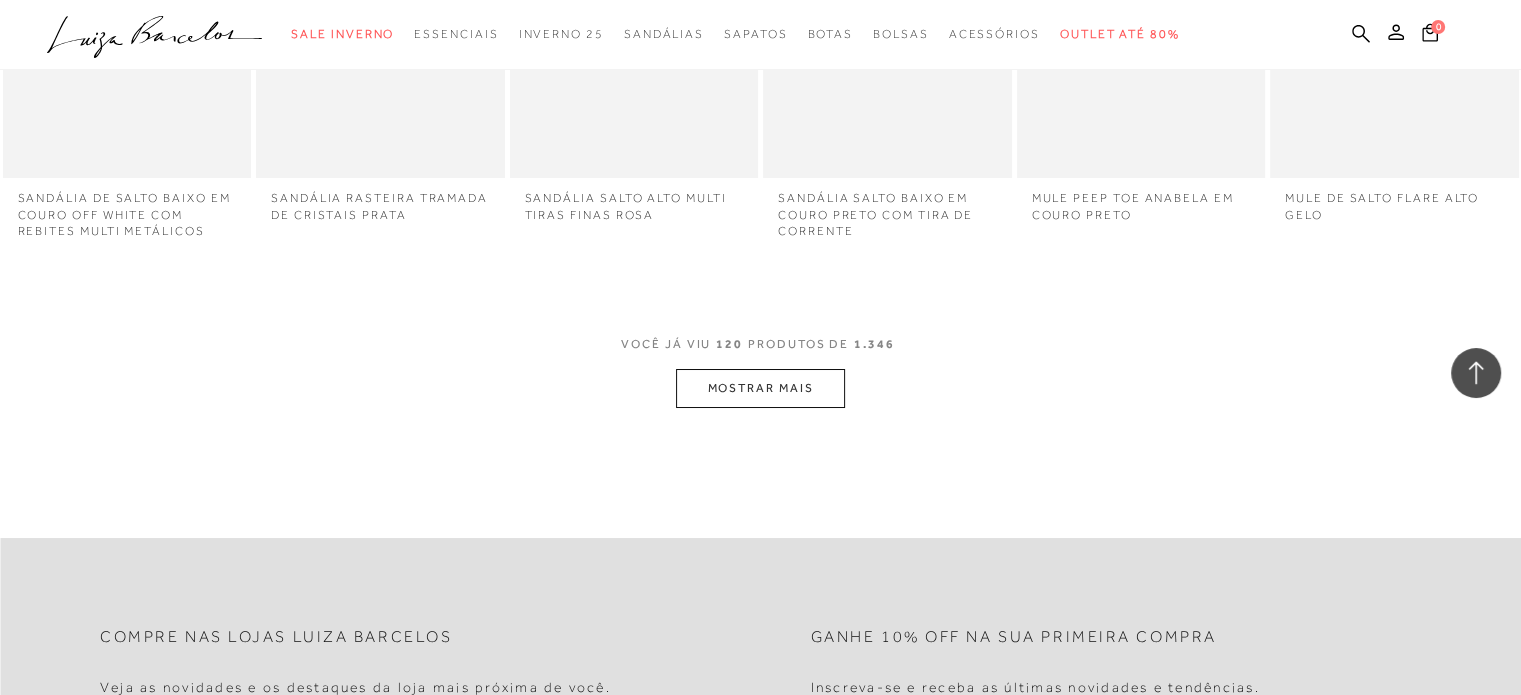 scroll, scrollTop: 7400, scrollLeft: 0, axis: vertical 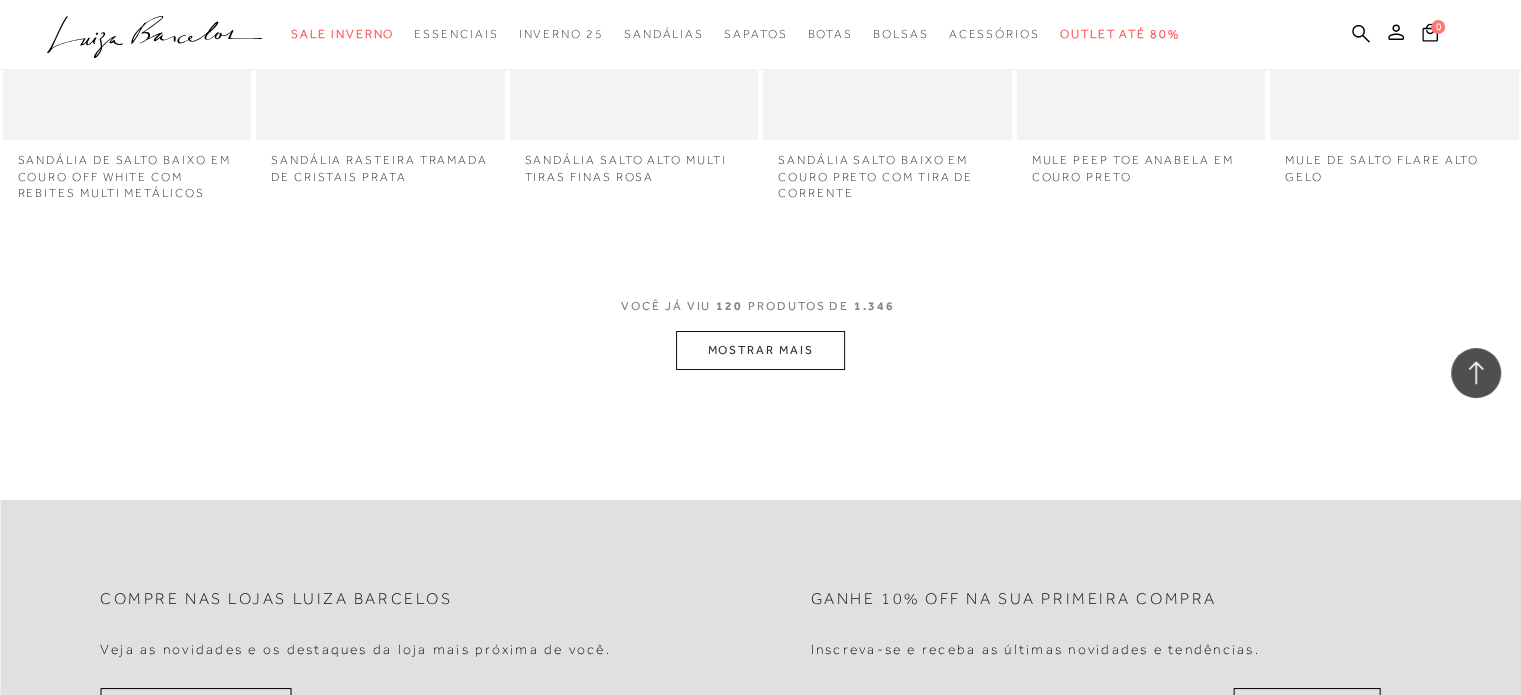 click on "MOSTRAR MAIS" at bounding box center [760, 350] 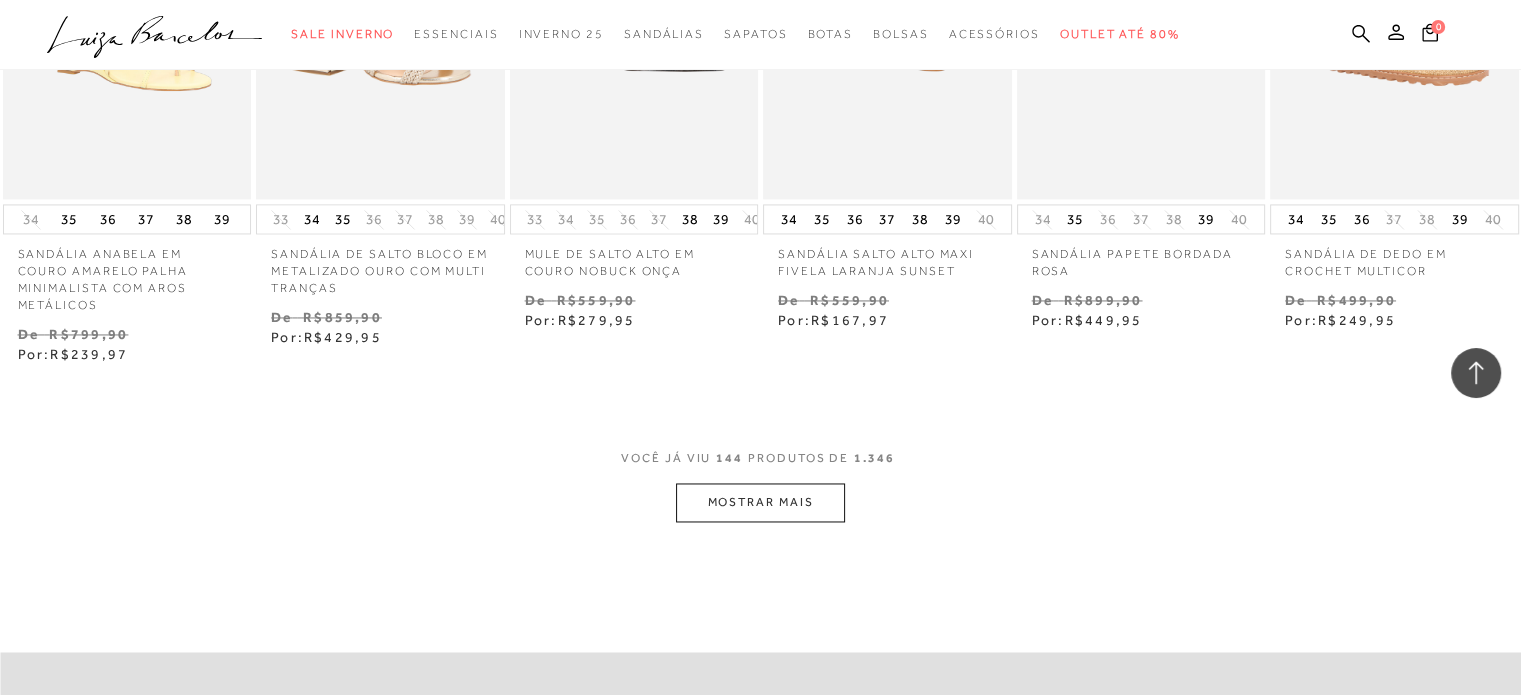 scroll, scrollTop: 10700, scrollLeft: 0, axis: vertical 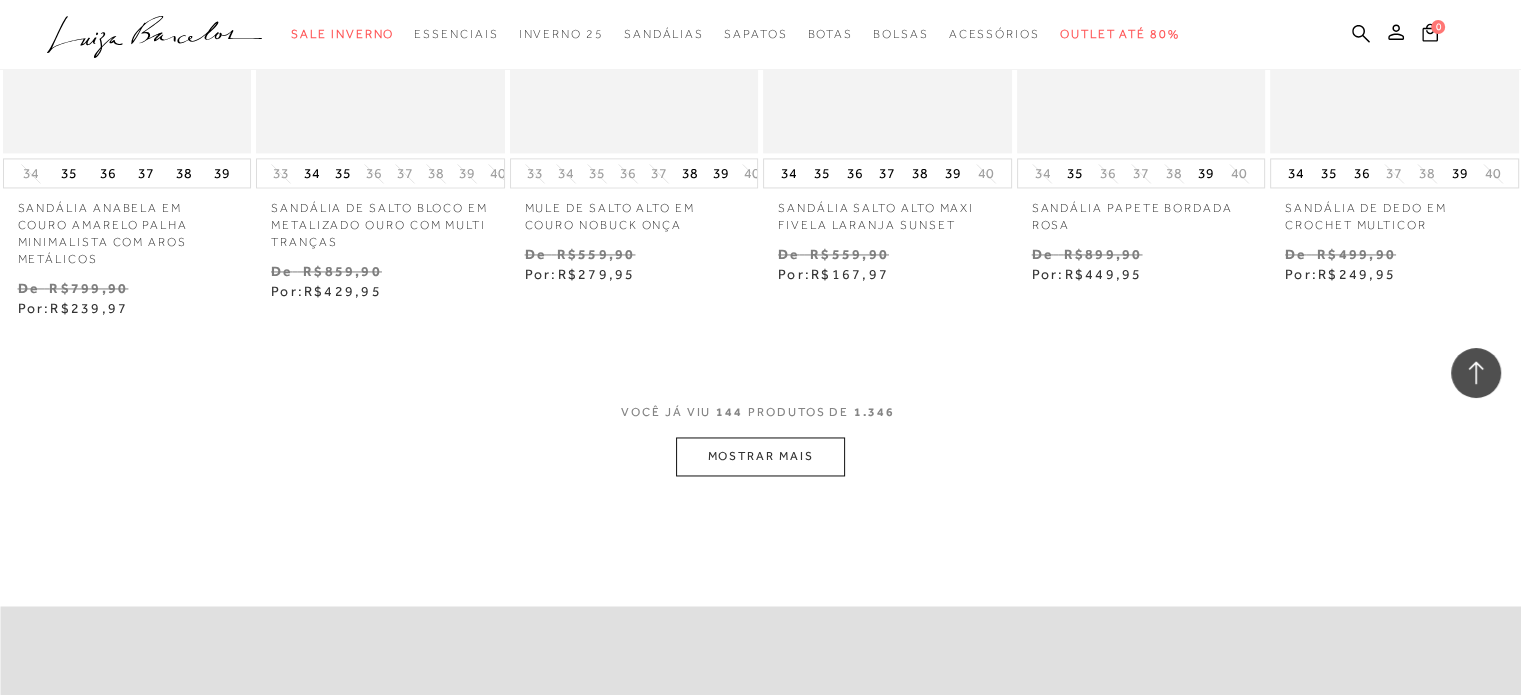 click on "MOSTRAR MAIS" at bounding box center [760, 456] 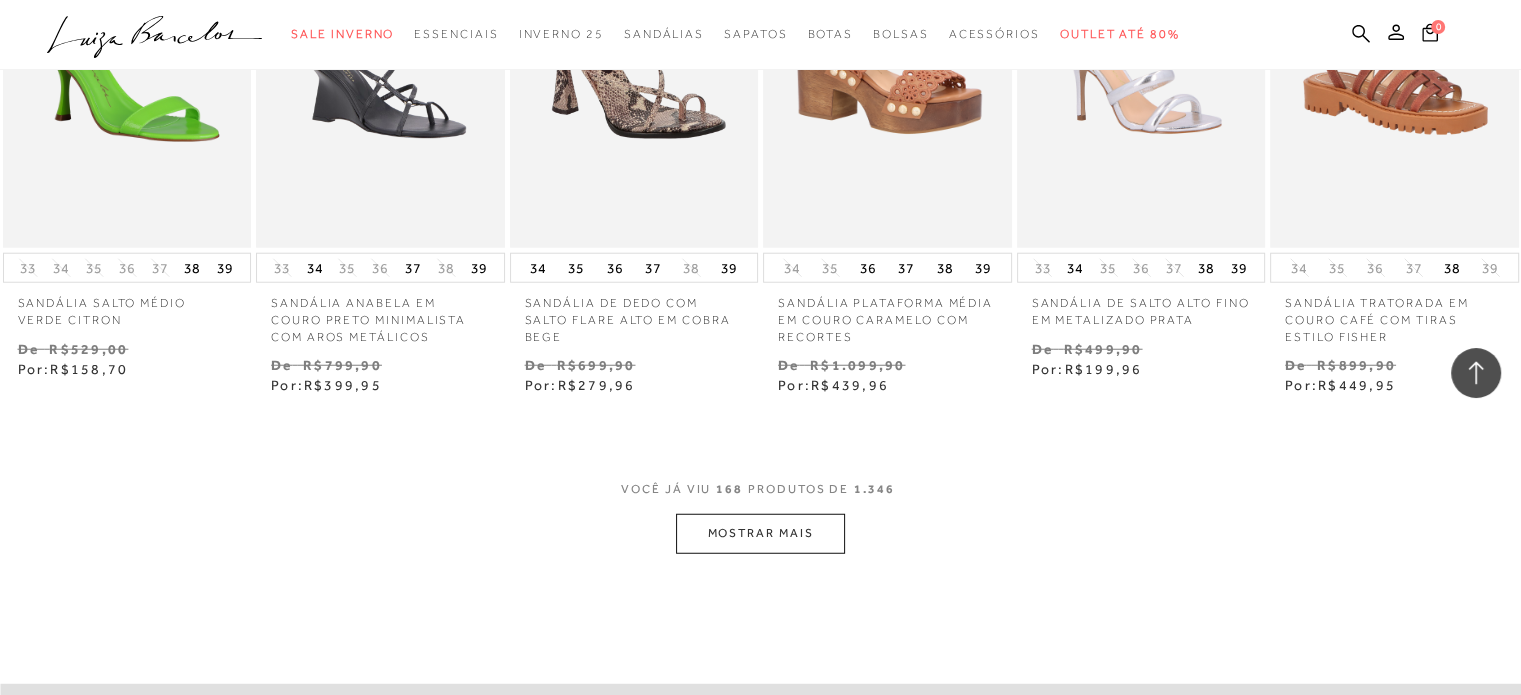 scroll, scrollTop: 12800, scrollLeft: 0, axis: vertical 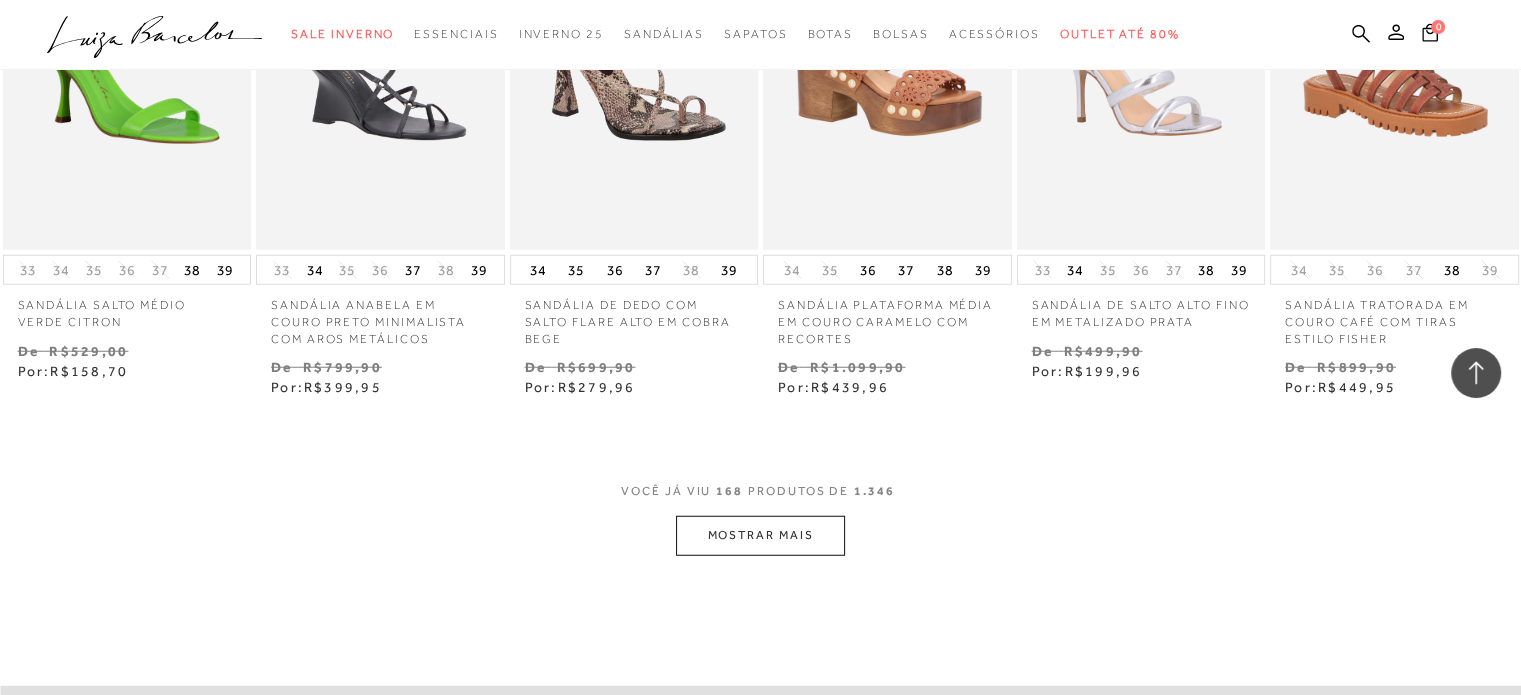 click on "MOSTRAR MAIS" at bounding box center (760, 535) 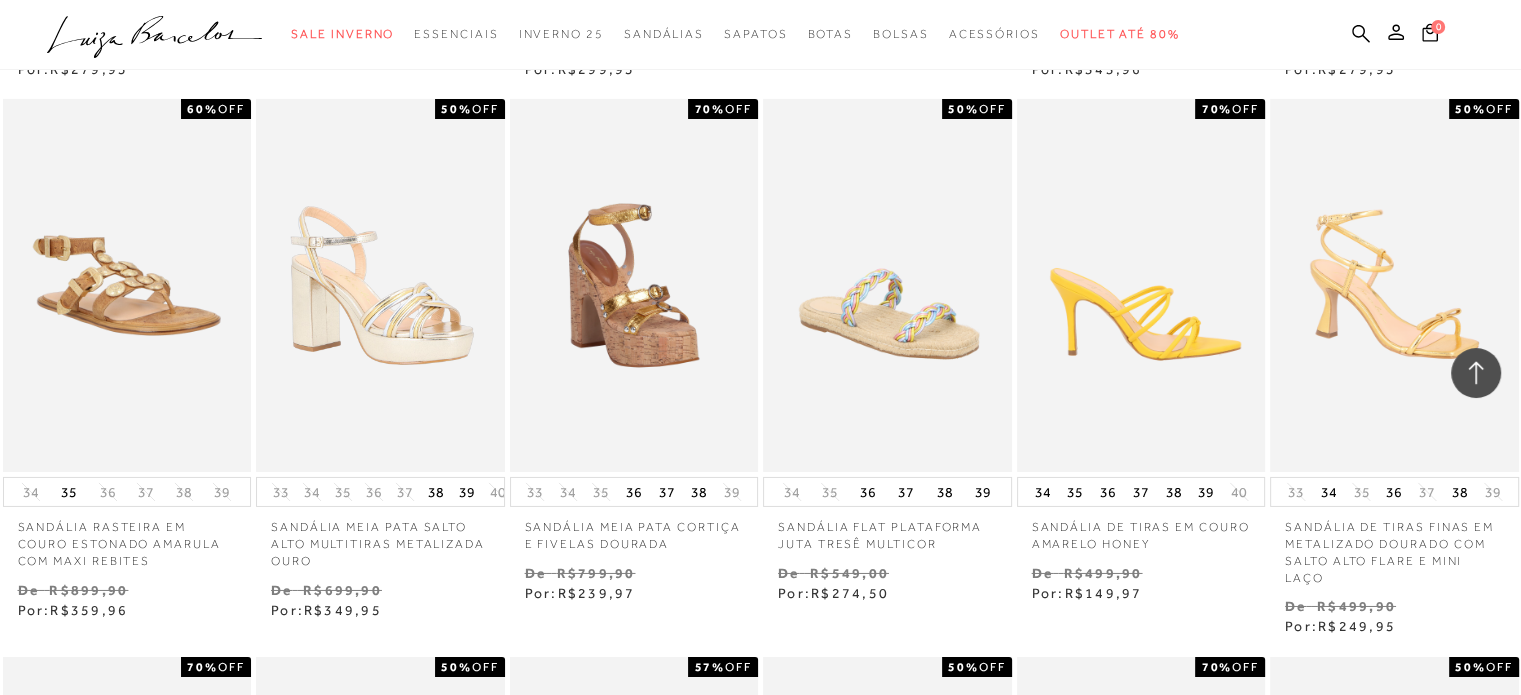 scroll, scrollTop: 14900, scrollLeft: 0, axis: vertical 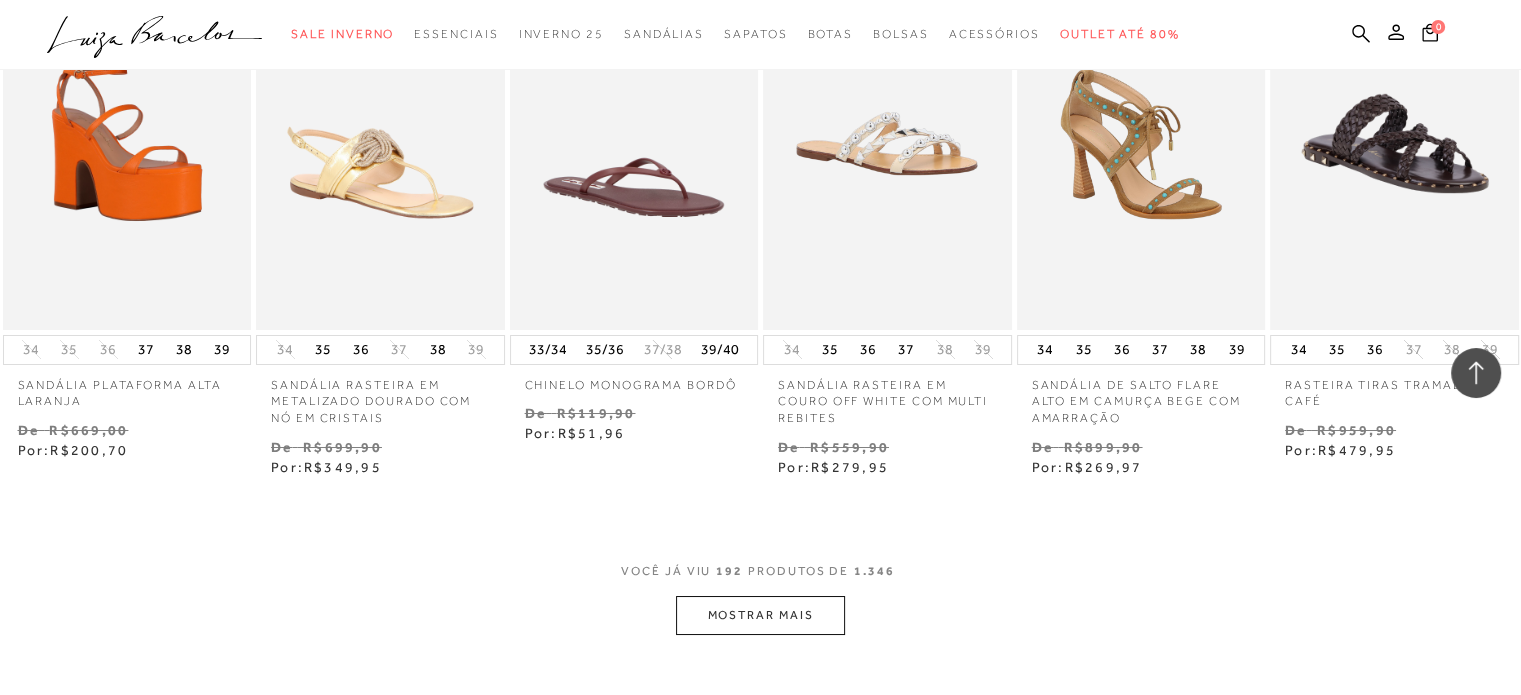 click on "MOSTRAR MAIS" at bounding box center [760, 615] 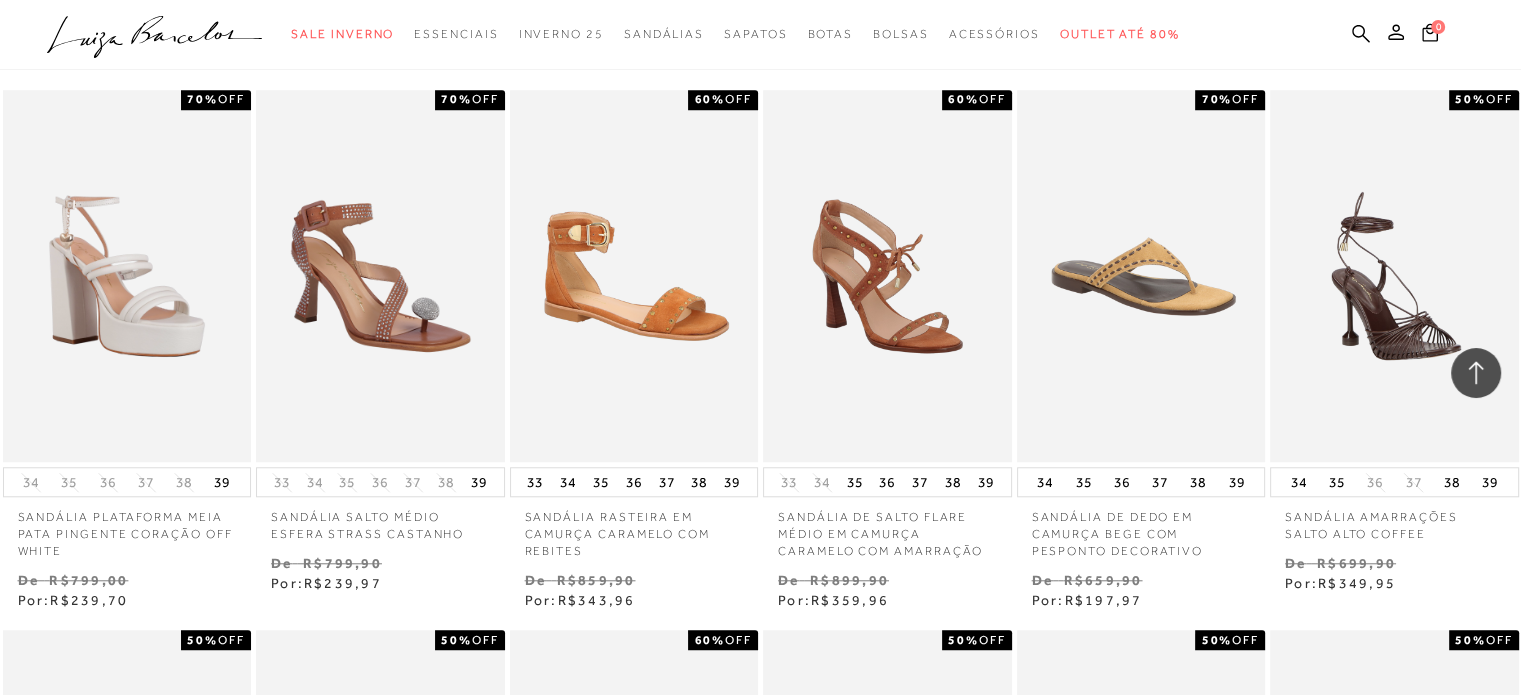 scroll, scrollTop: 0, scrollLeft: 0, axis: both 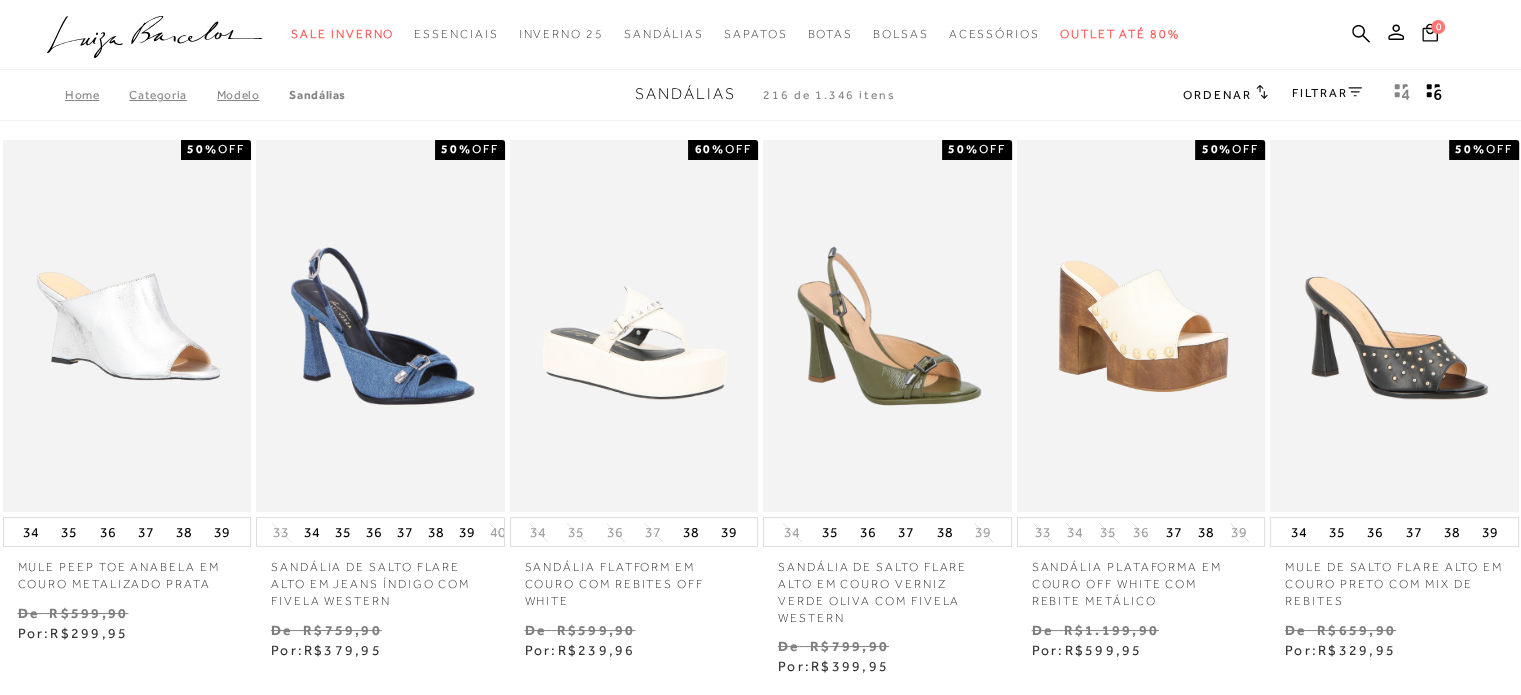 click on "FILTRAR" at bounding box center (1327, 93) 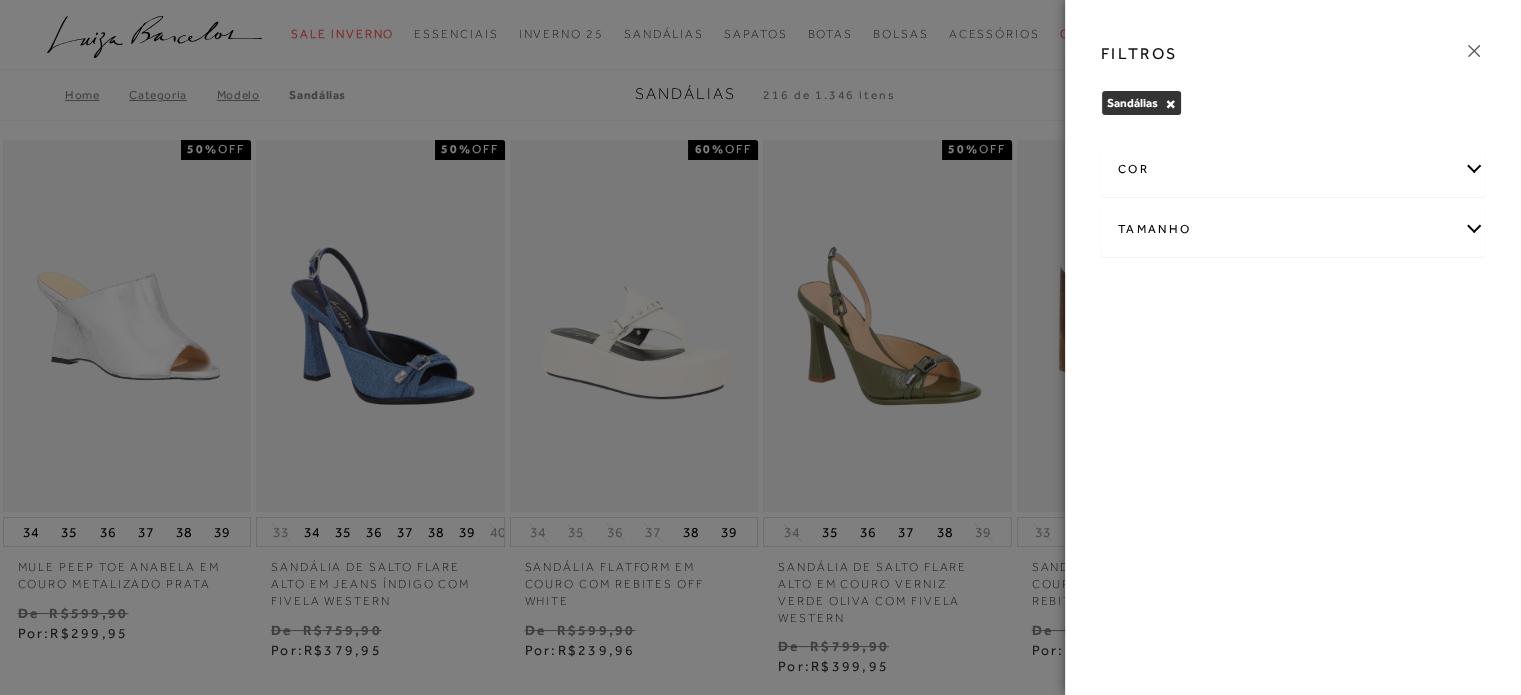 click at bounding box center [1474, 51] 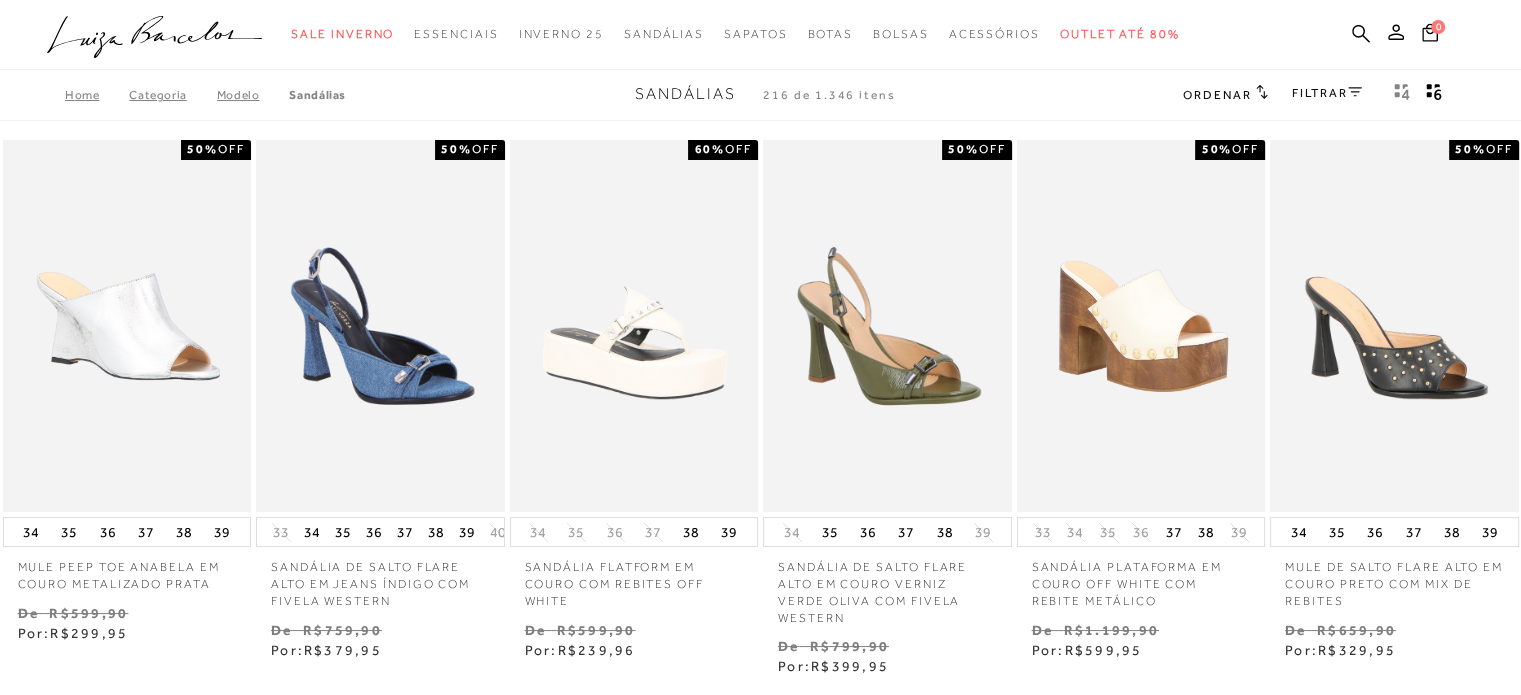 click on "Categoria" at bounding box center (172, 95) 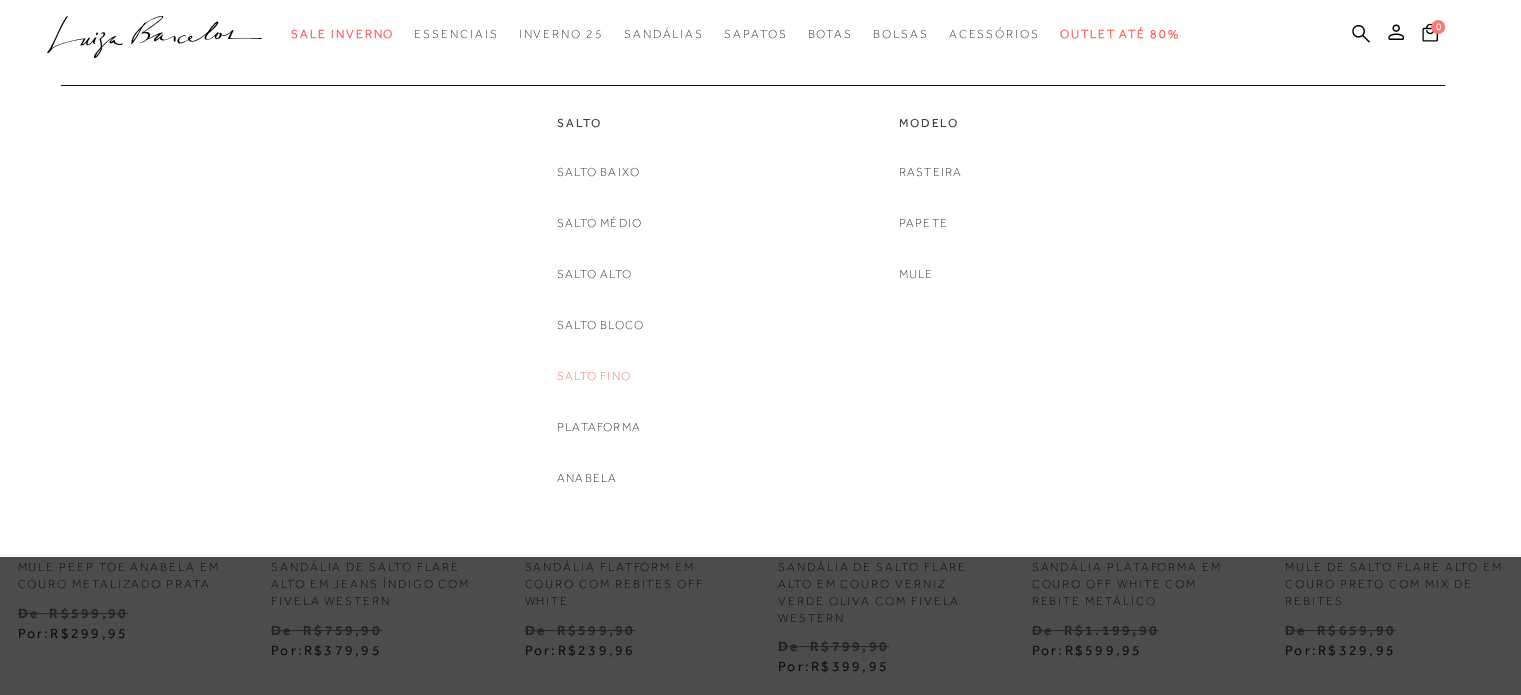 click on "Salto Fino" at bounding box center (594, 376) 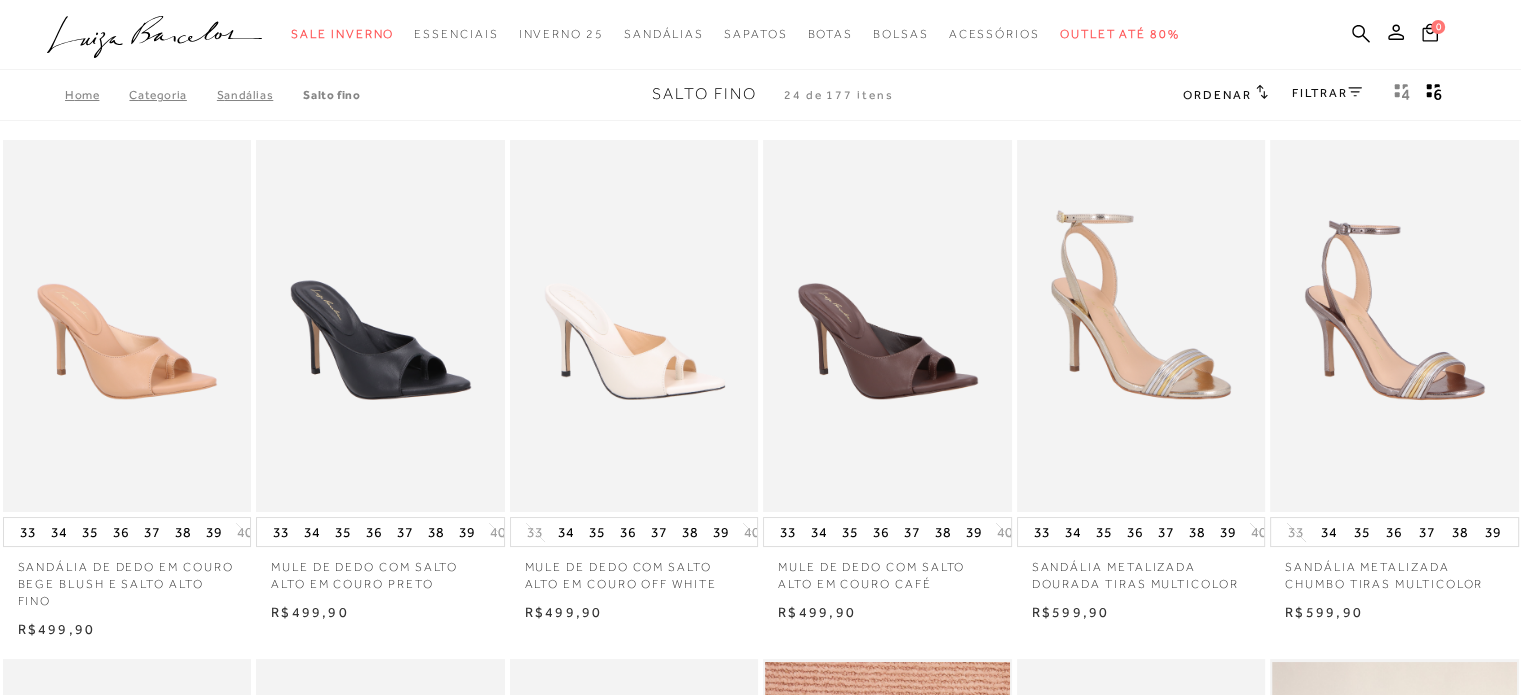 click on "Ordenar" at bounding box center [1217, 95] 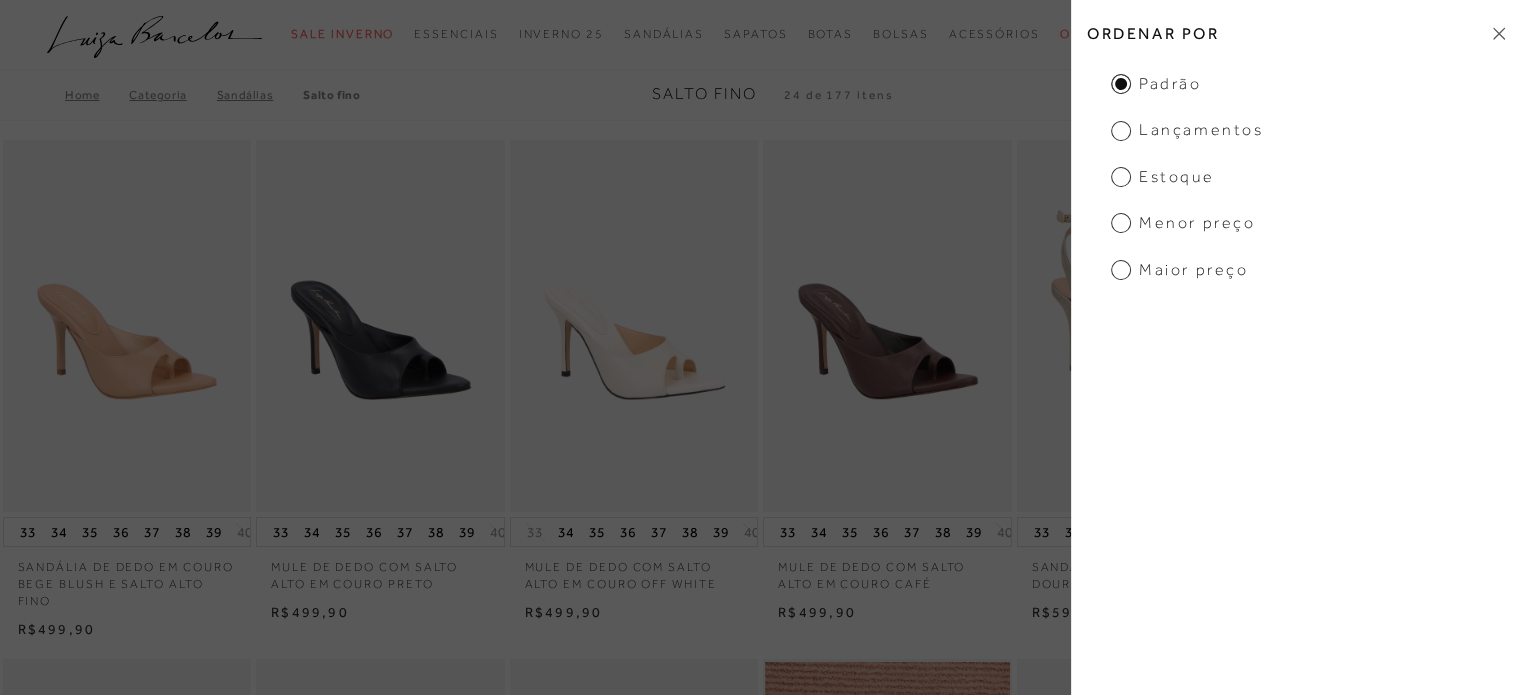 click on "Menor preço" at bounding box center [1156, 84] 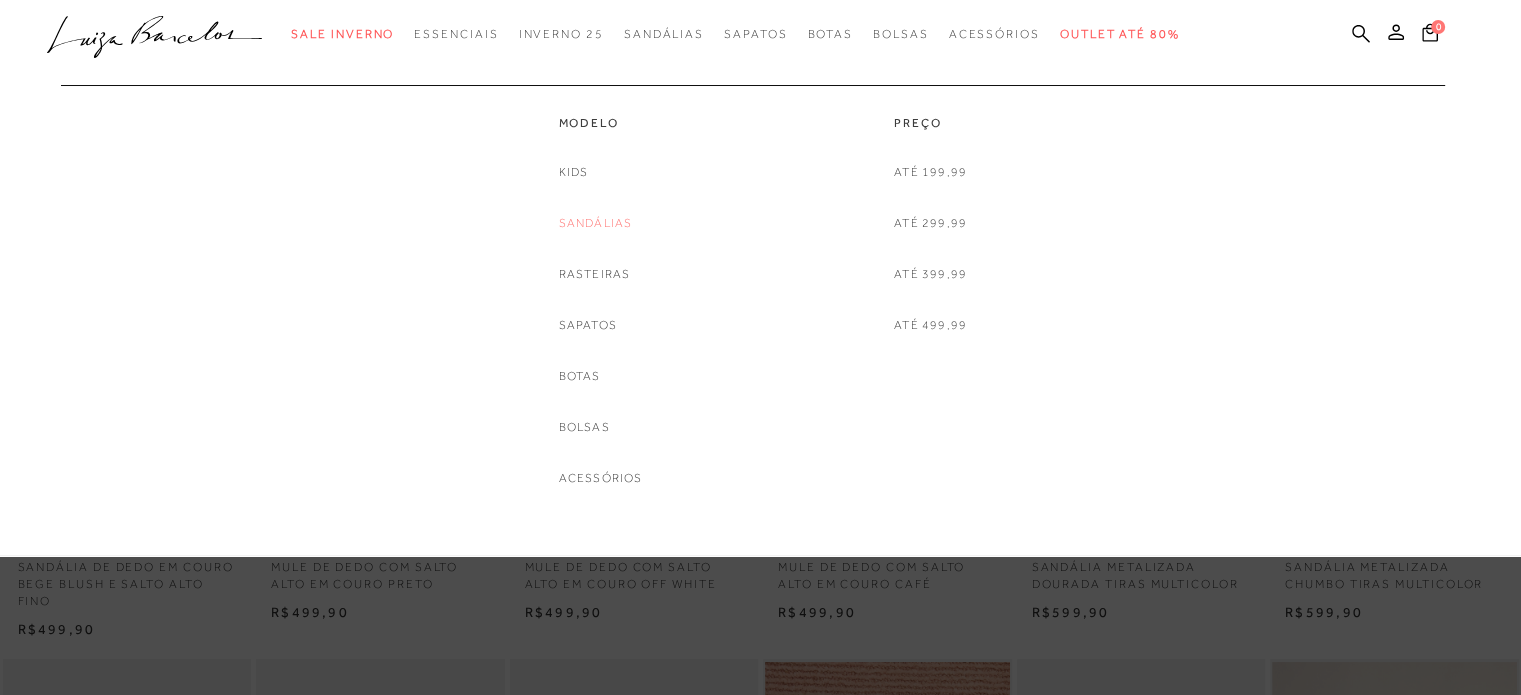 click on "Sandálias" at bounding box center (596, 223) 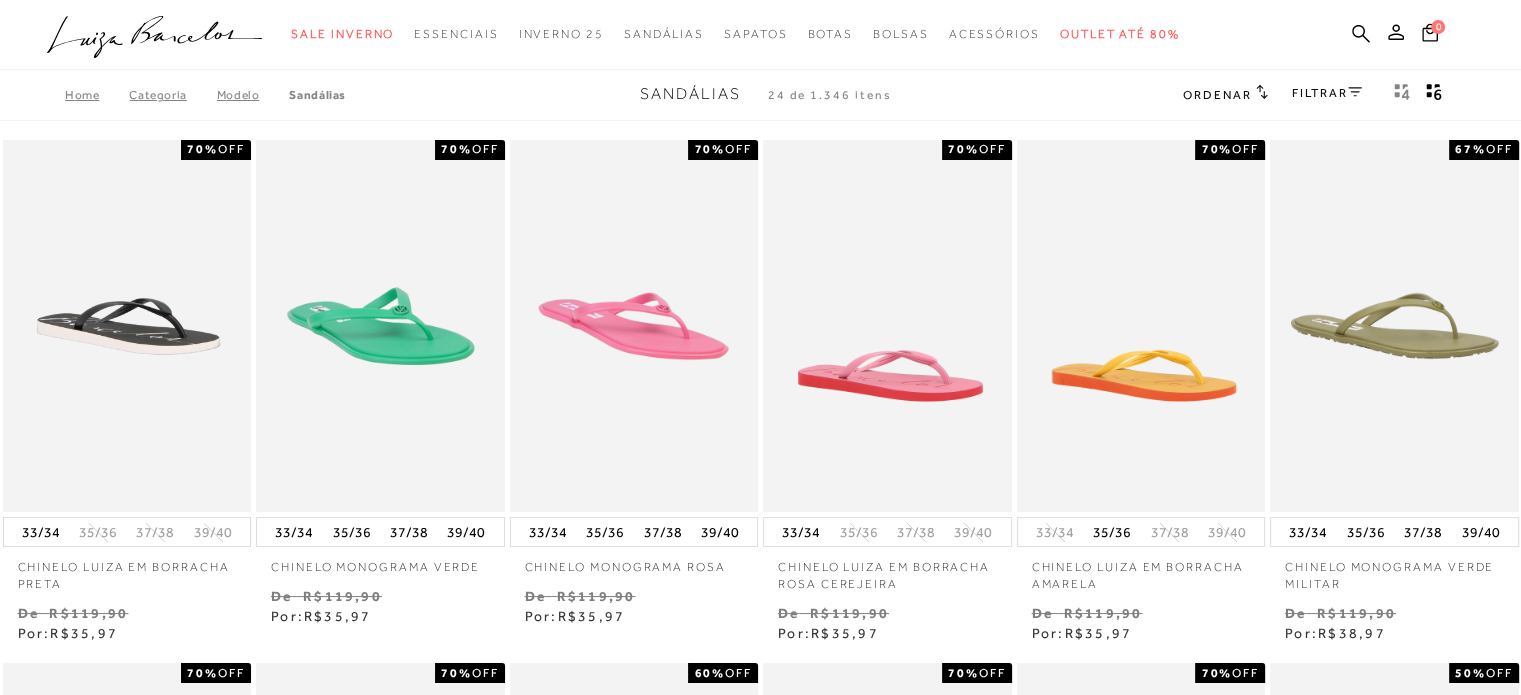 click on "FILTRAR" at bounding box center [1327, 93] 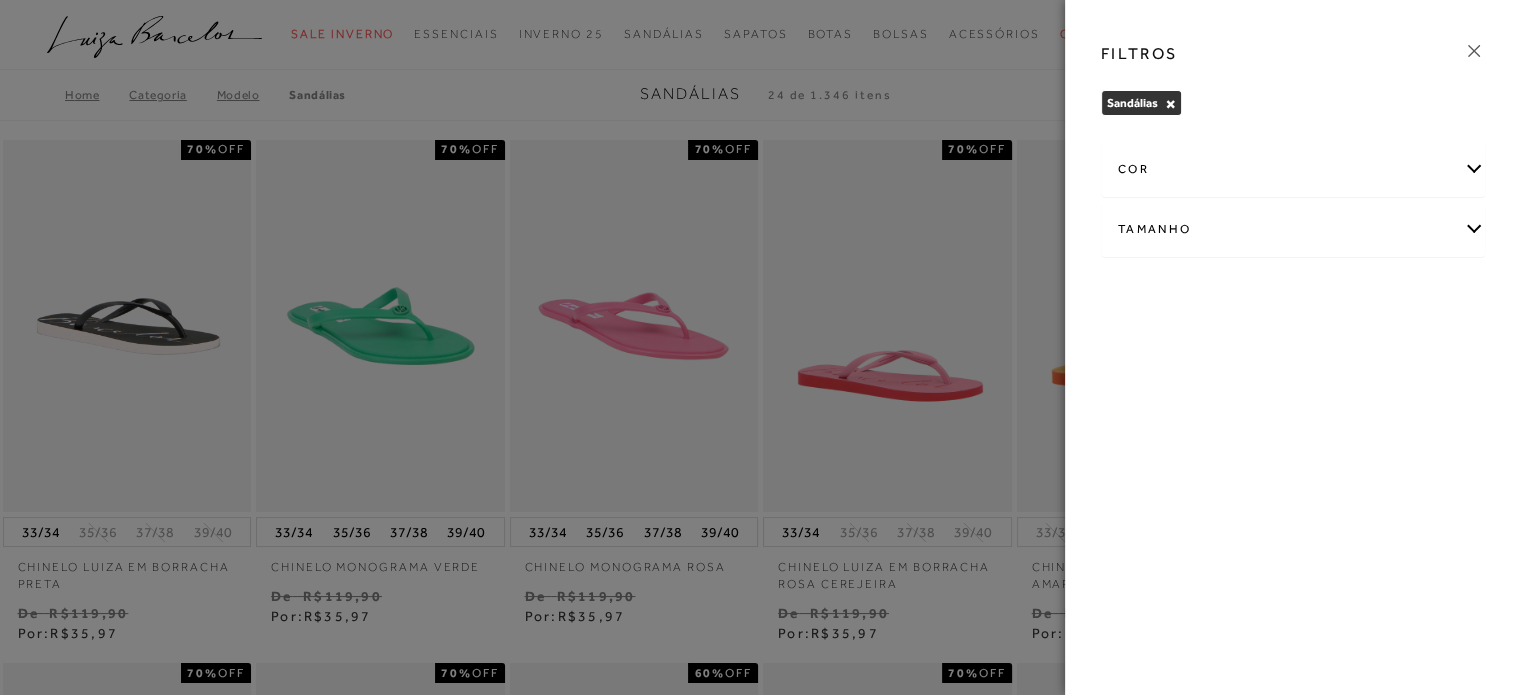 click at bounding box center [1474, 51] 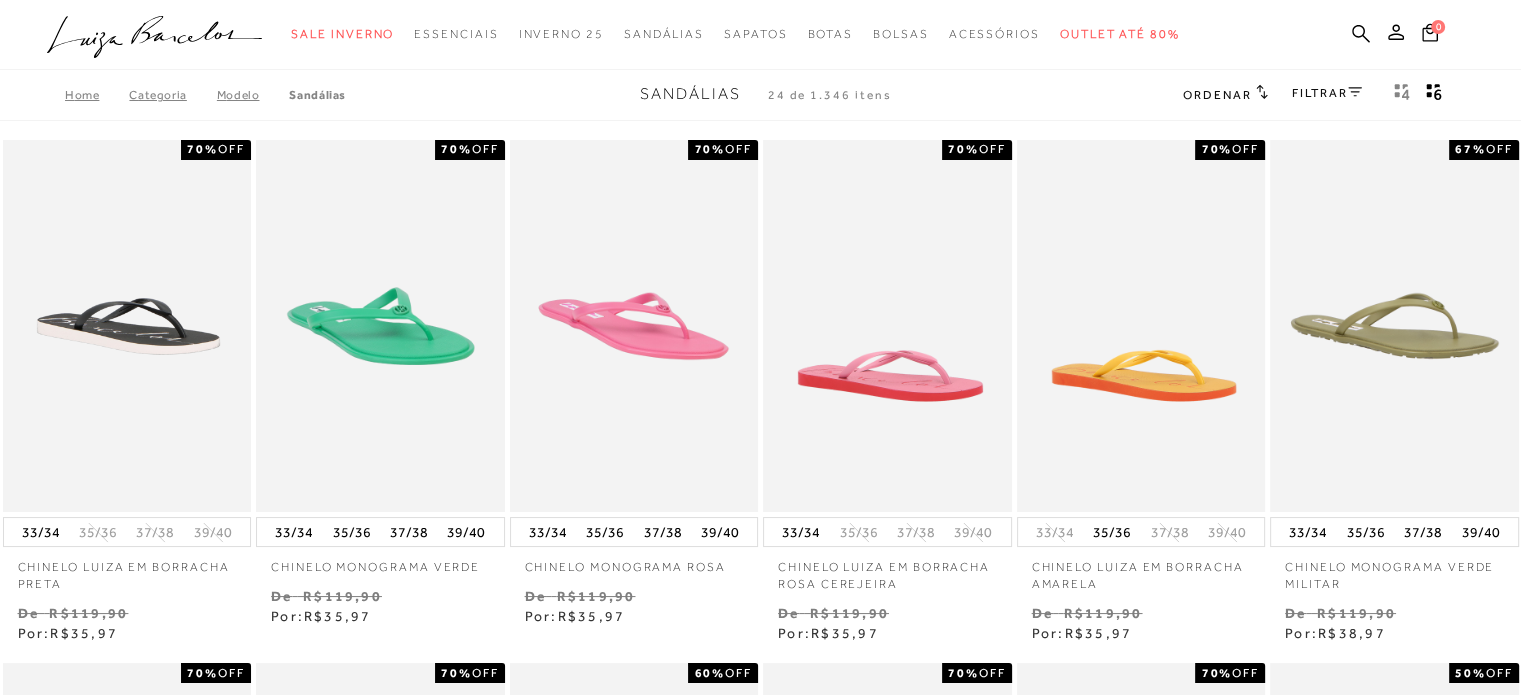 click on "FILTRAR" at bounding box center (1327, 93) 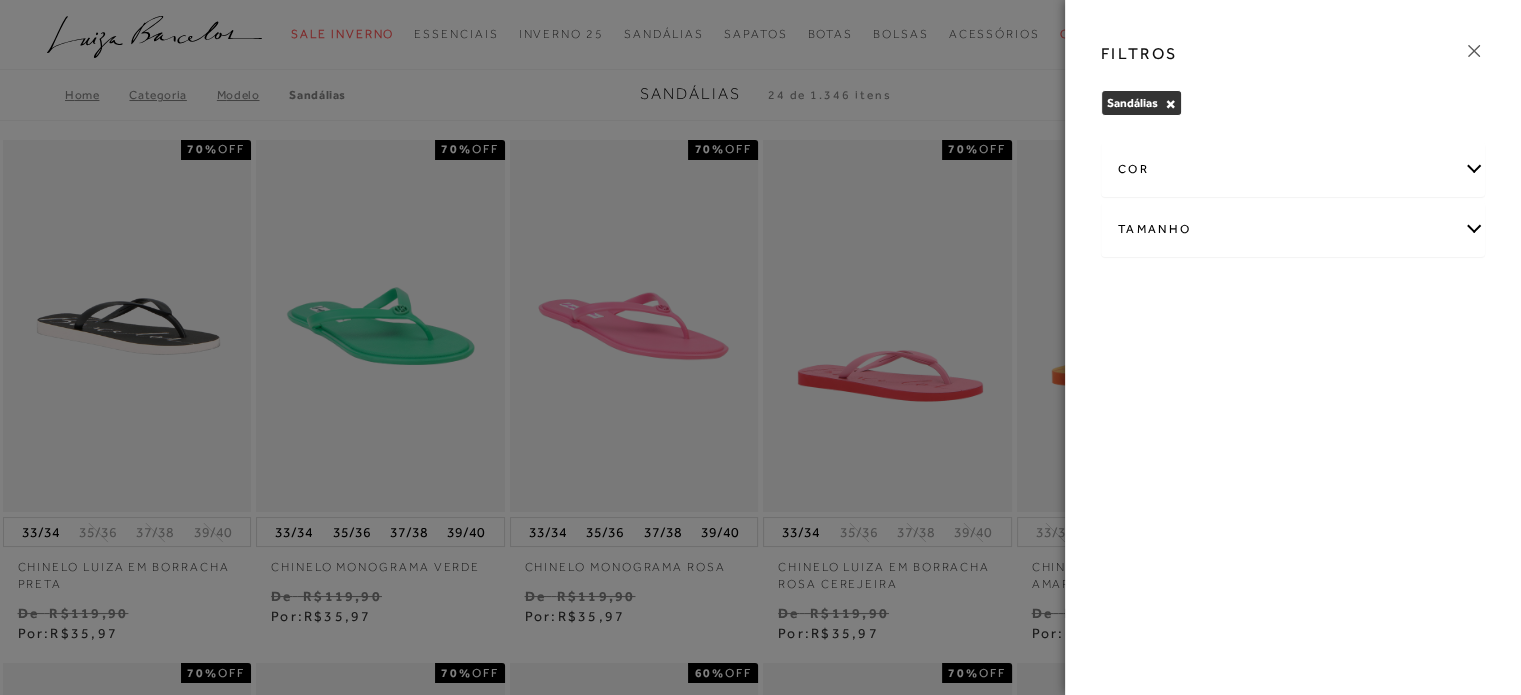 click at bounding box center (1474, 51) 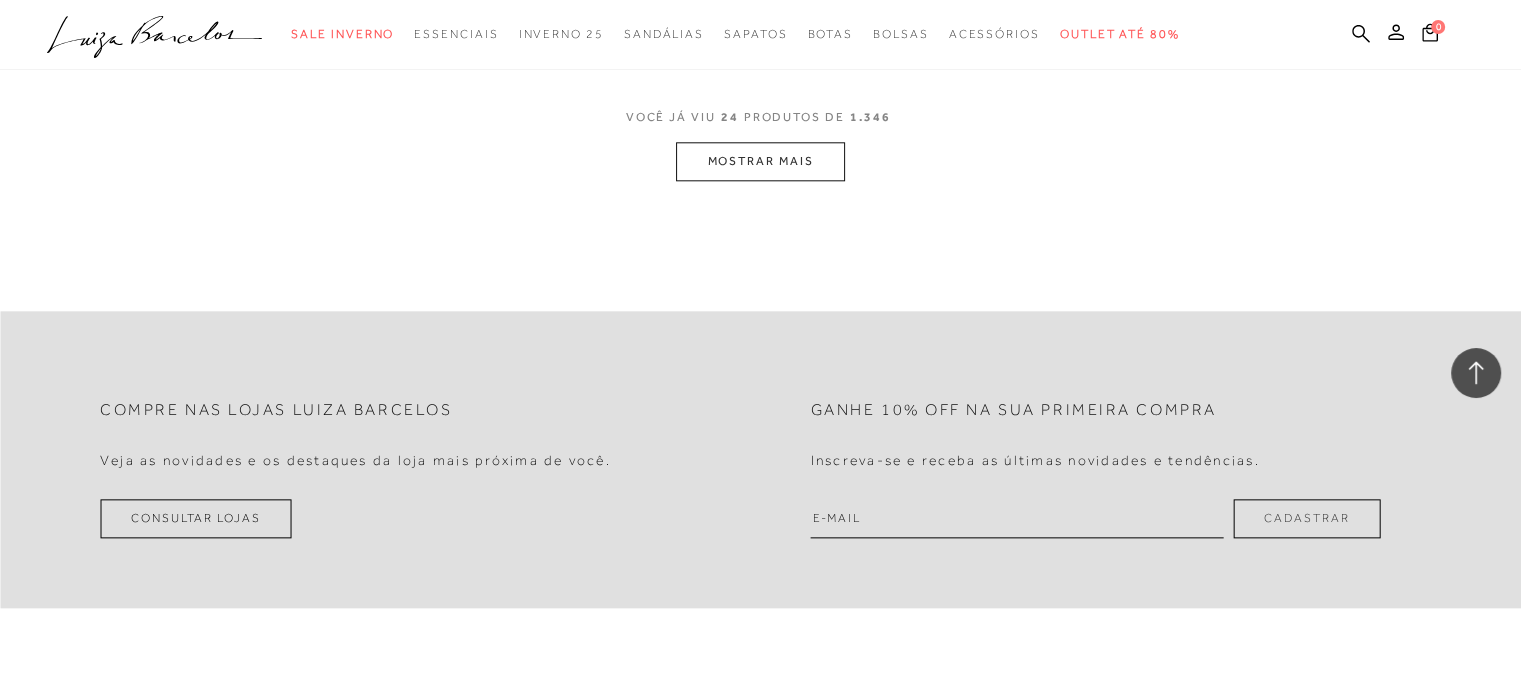 scroll, scrollTop: 2100, scrollLeft: 0, axis: vertical 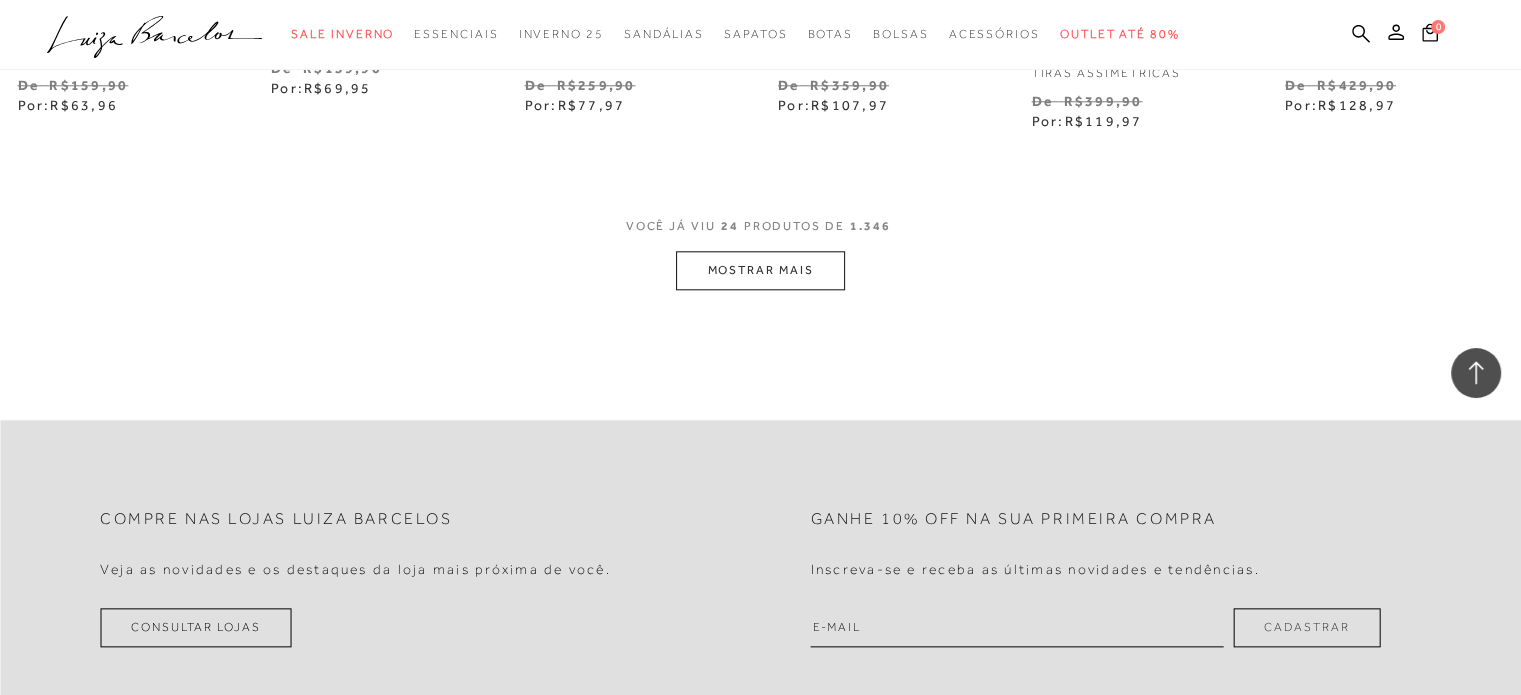click on "MOSTRAR MAIS" at bounding box center (760, 270) 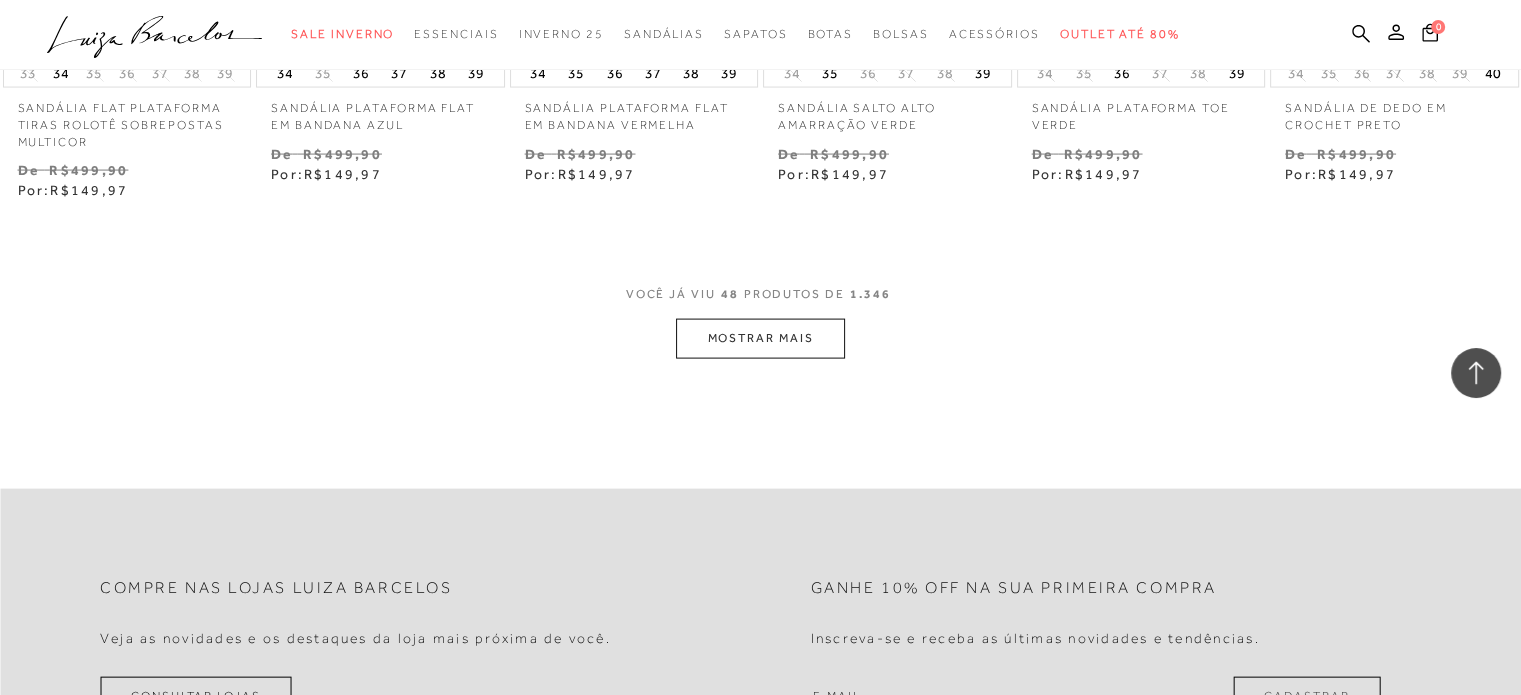 scroll, scrollTop: 4200, scrollLeft: 0, axis: vertical 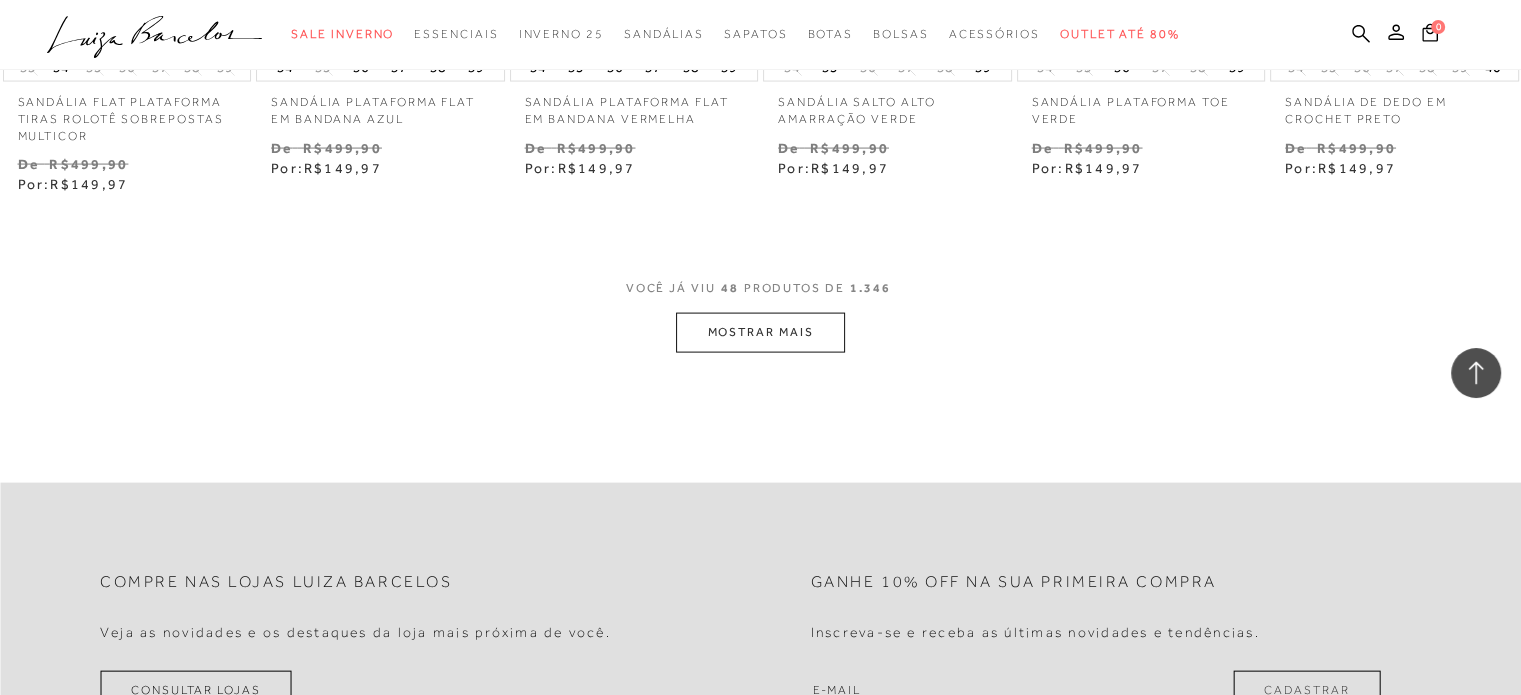 click on "MOSTRAR MAIS" at bounding box center [760, 332] 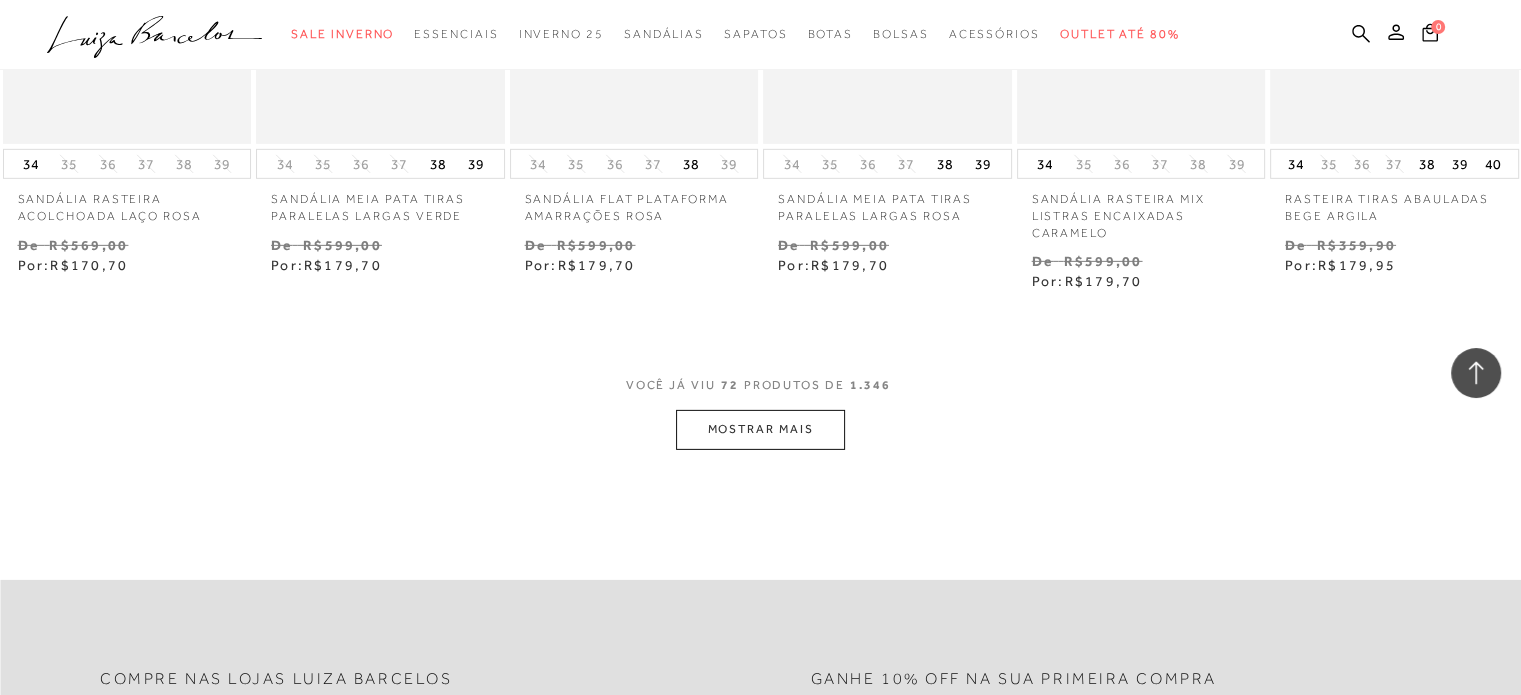 scroll, scrollTop: 6300, scrollLeft: 0, axis: vertical 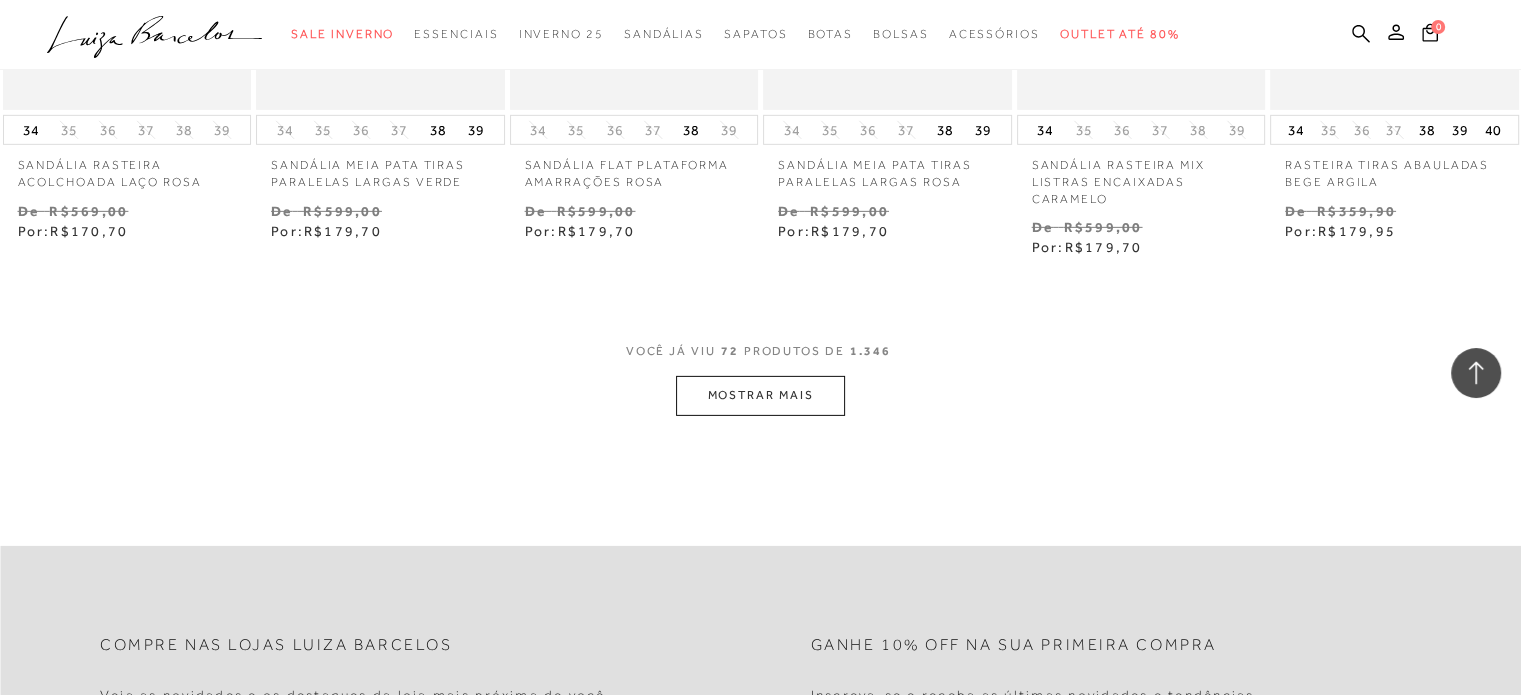 click on "MOSTRAR MAIS" at bounding box center (760, 395) 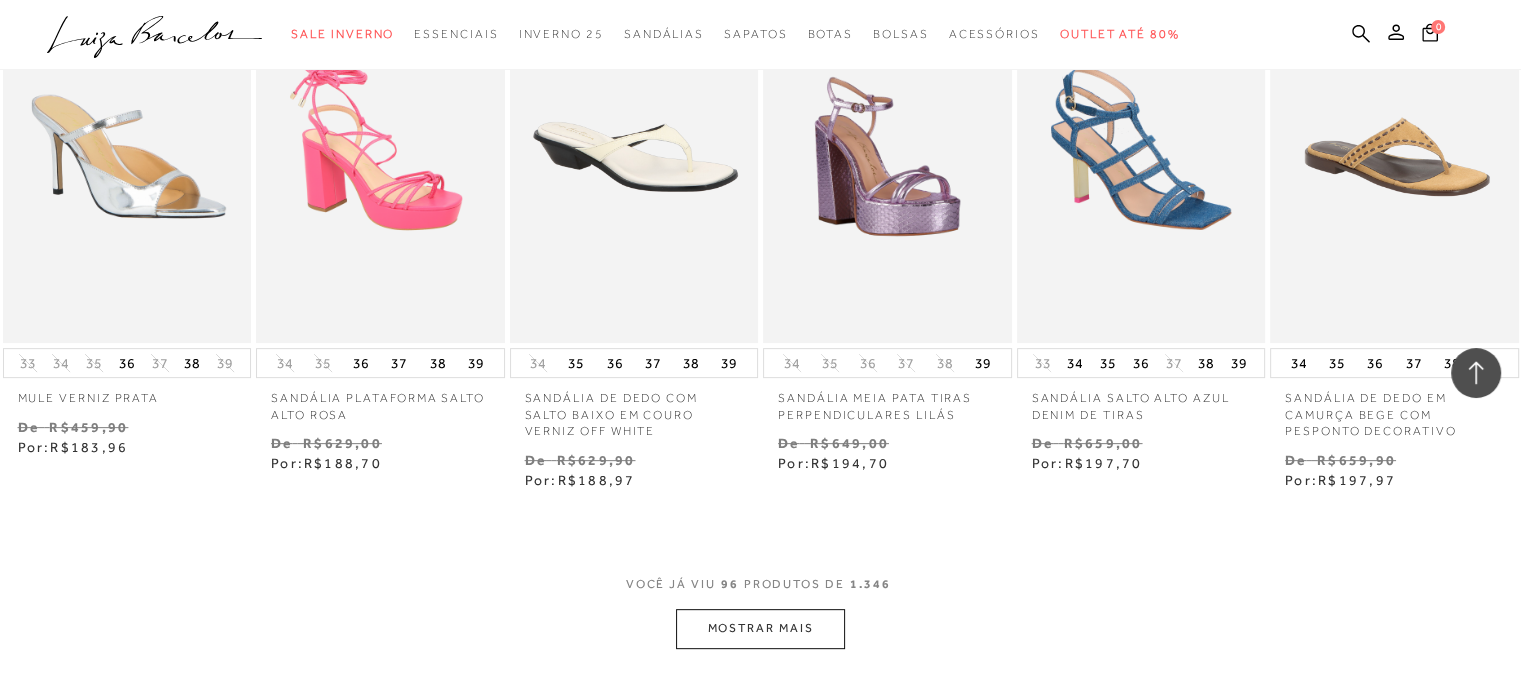 scroll, scrollTop: 8500, scrollLeft: 0, axis: vertical 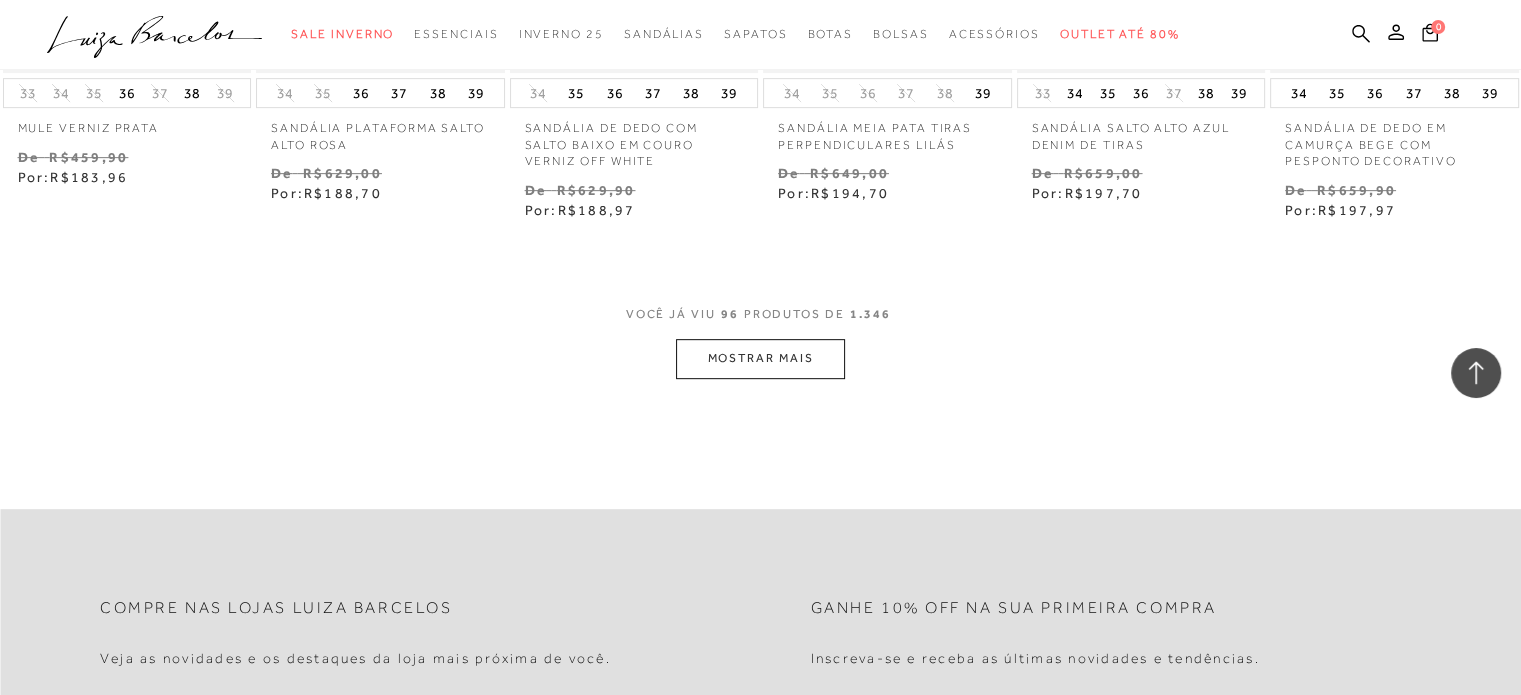 click on "MOSTRAR MAIS" at bounding box center (760, 358) 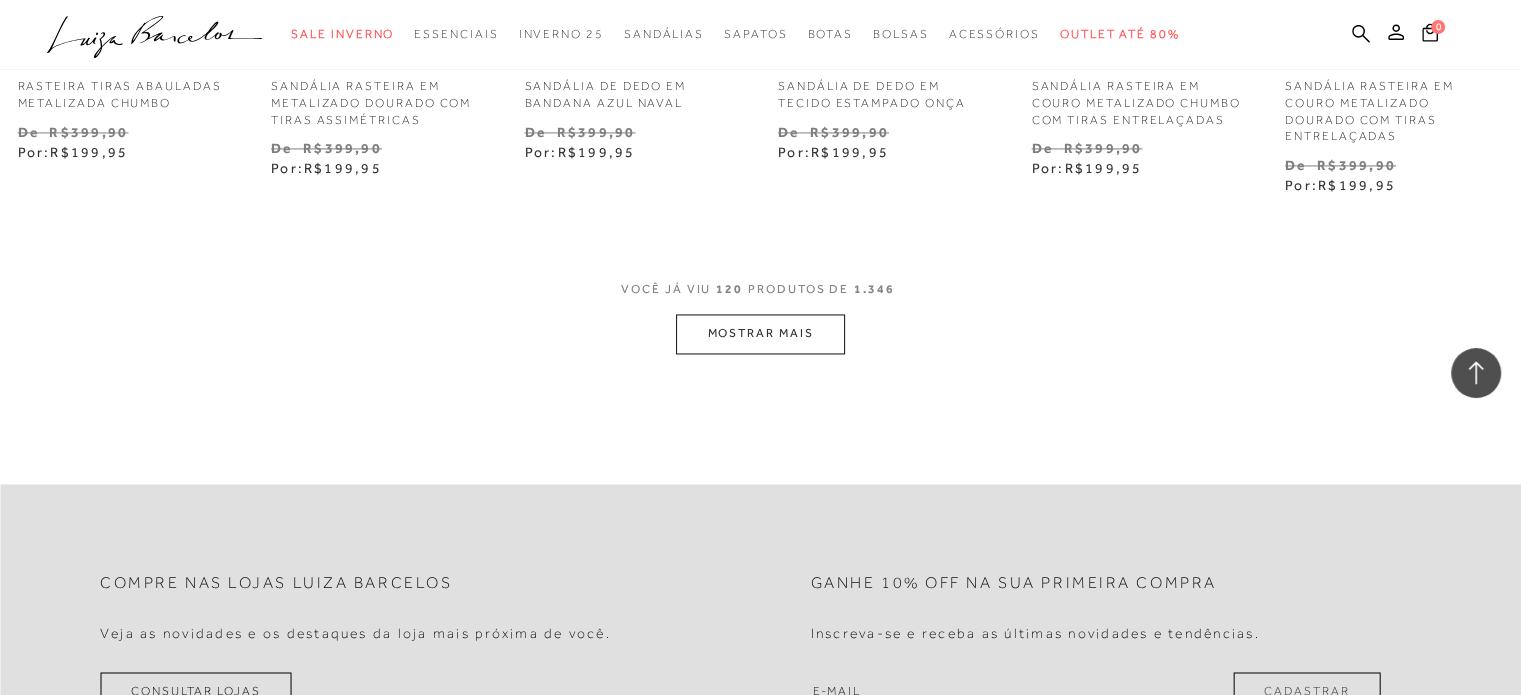 scroll, scrollTop: 10700, scrollLeft: 0, axis: vertical 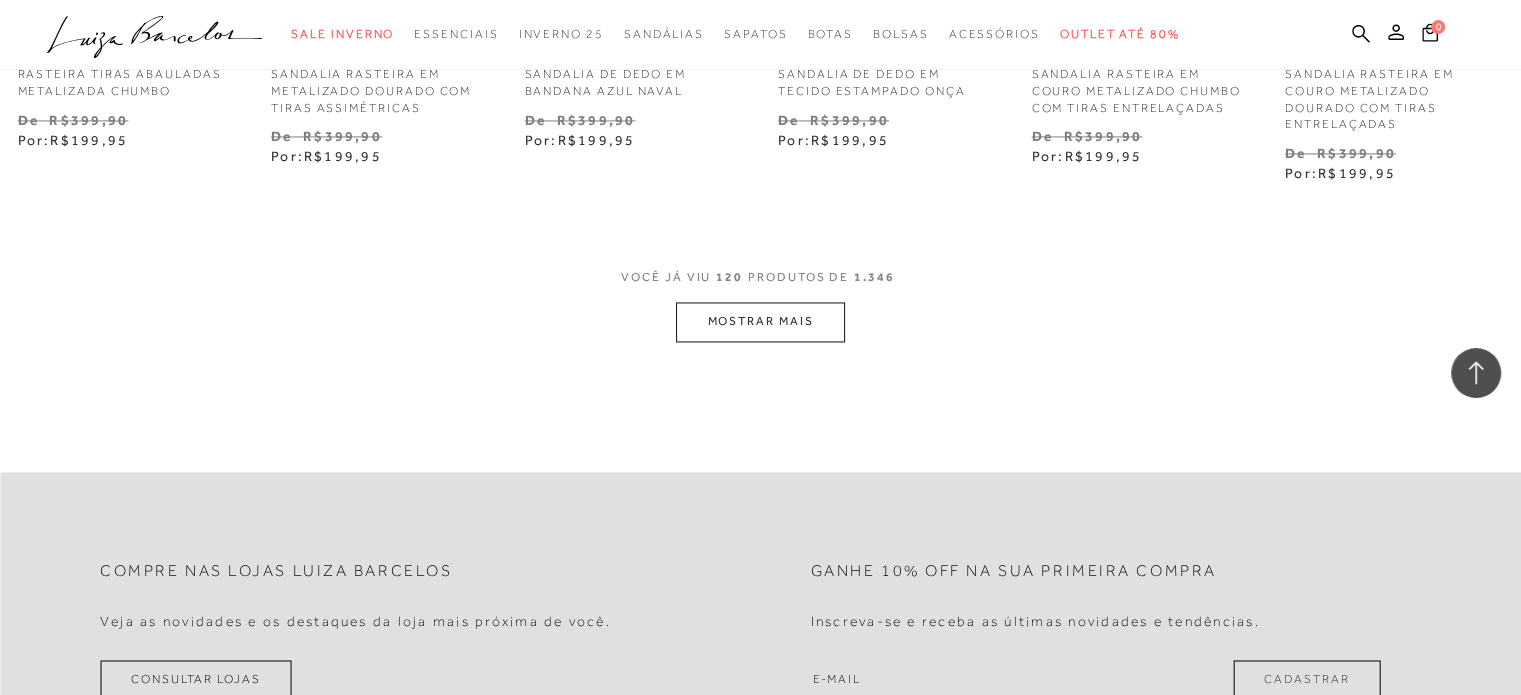 click on "MOSTRAR MAIS" at bounding box center [760, 321] 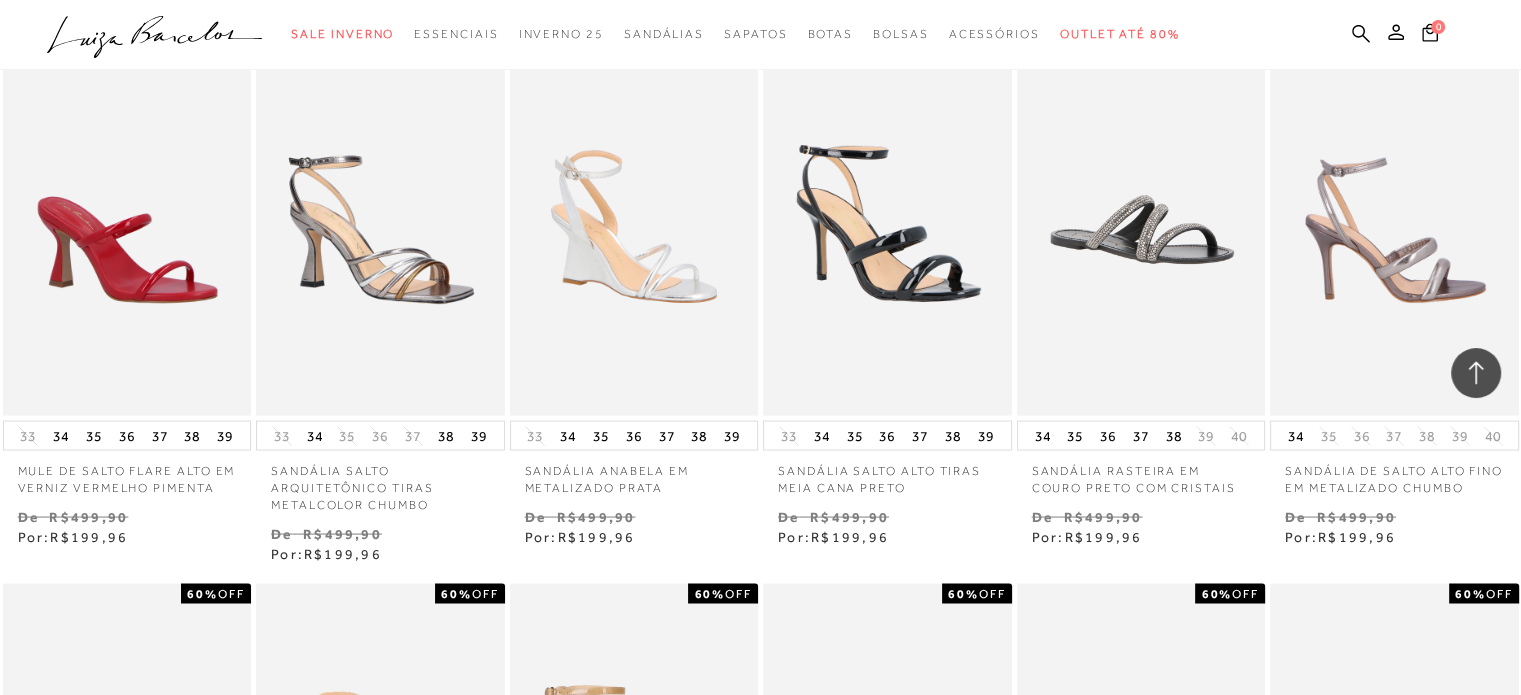 scroll, scrollTop: 11400, scrollLeft: 0, axis: vertical 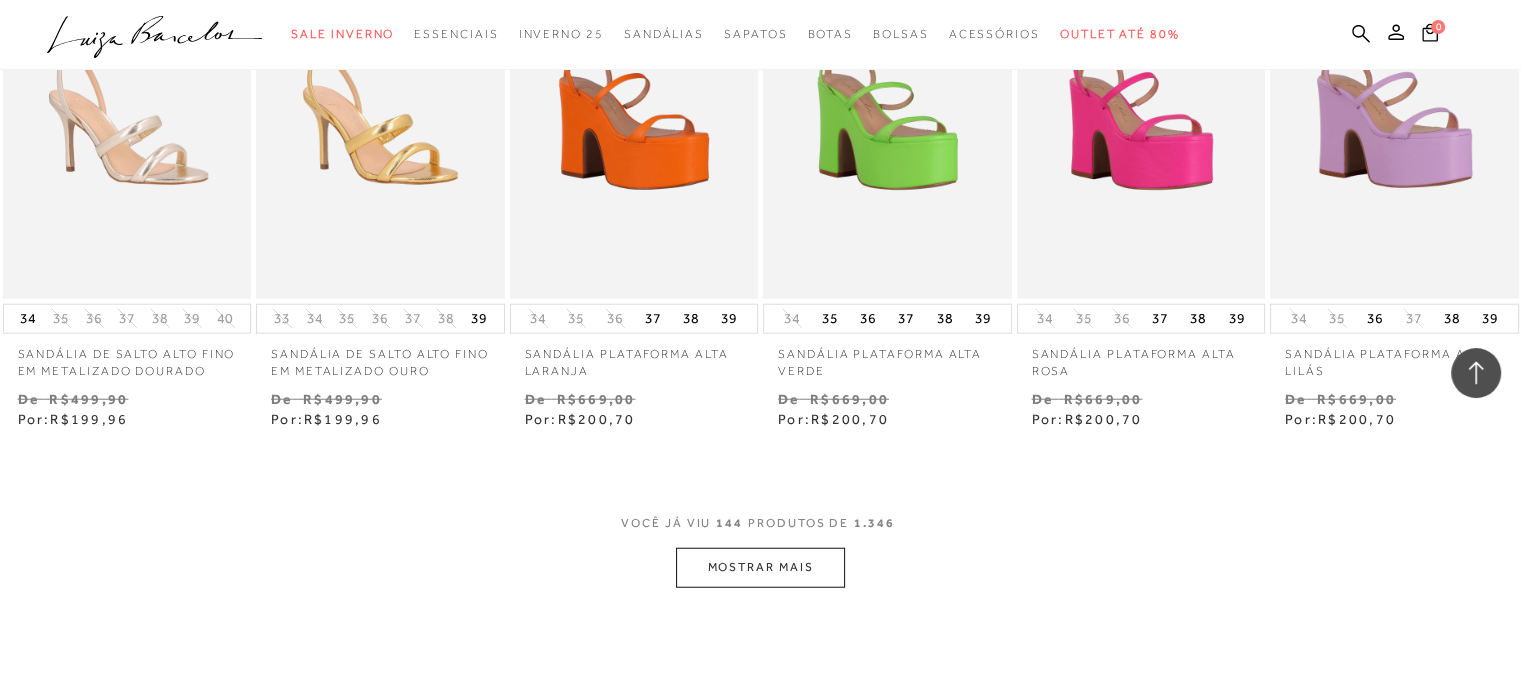 click on "MOSTRAR MAIS" at bounding box center (760, 567) 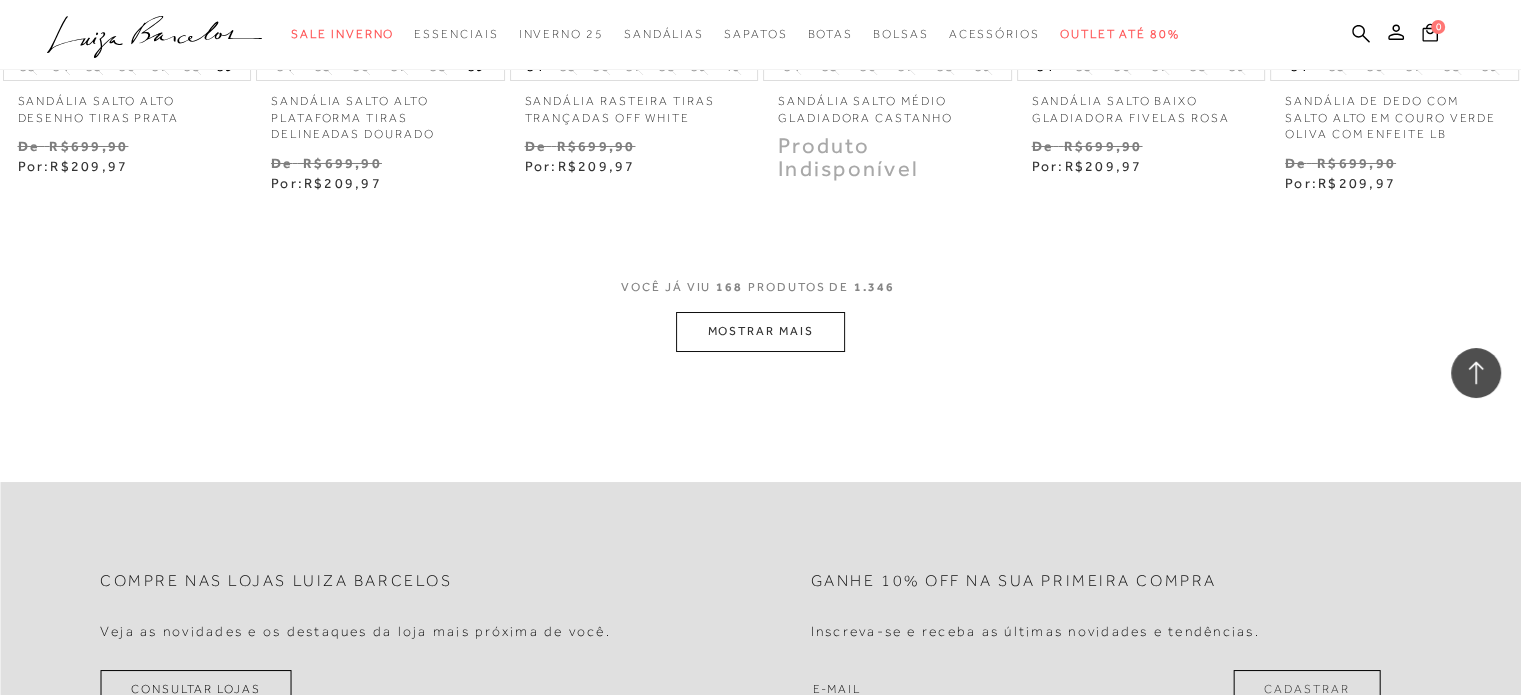 scroll, scrollTop: 15000, scrollLeft: 0, axis: vertical 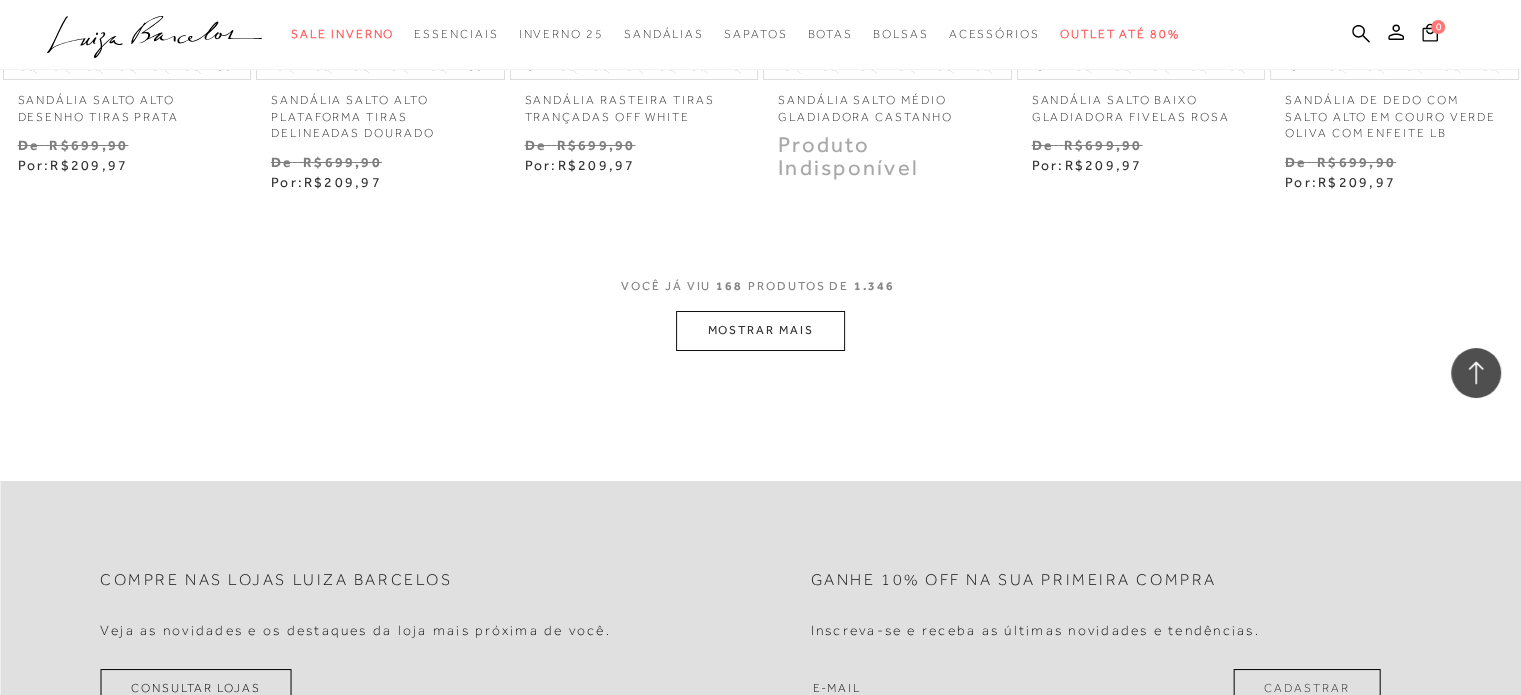 click on "MOSTRAR MAIS" at bounding box center (760, 330) 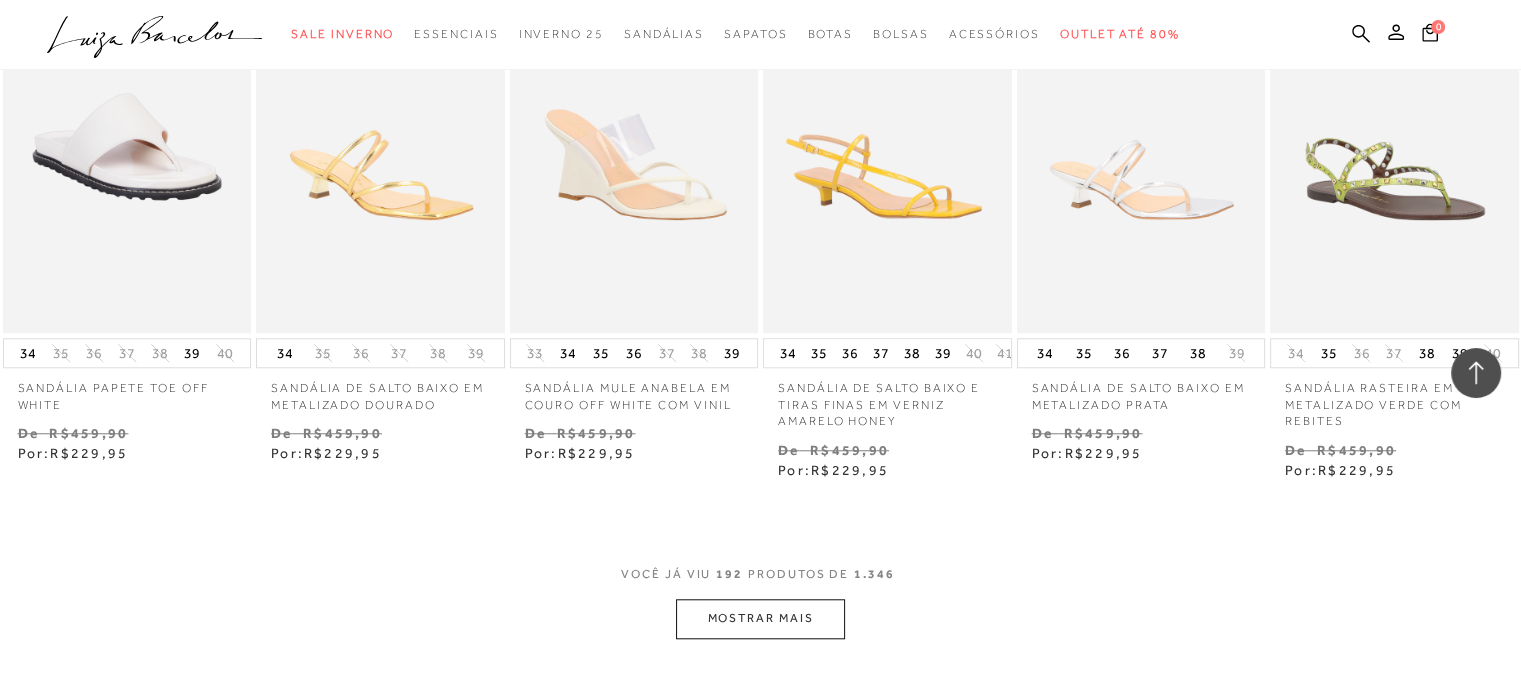 scroll, scrollTop: 17000, scrollLeft: 0, axis: vertical 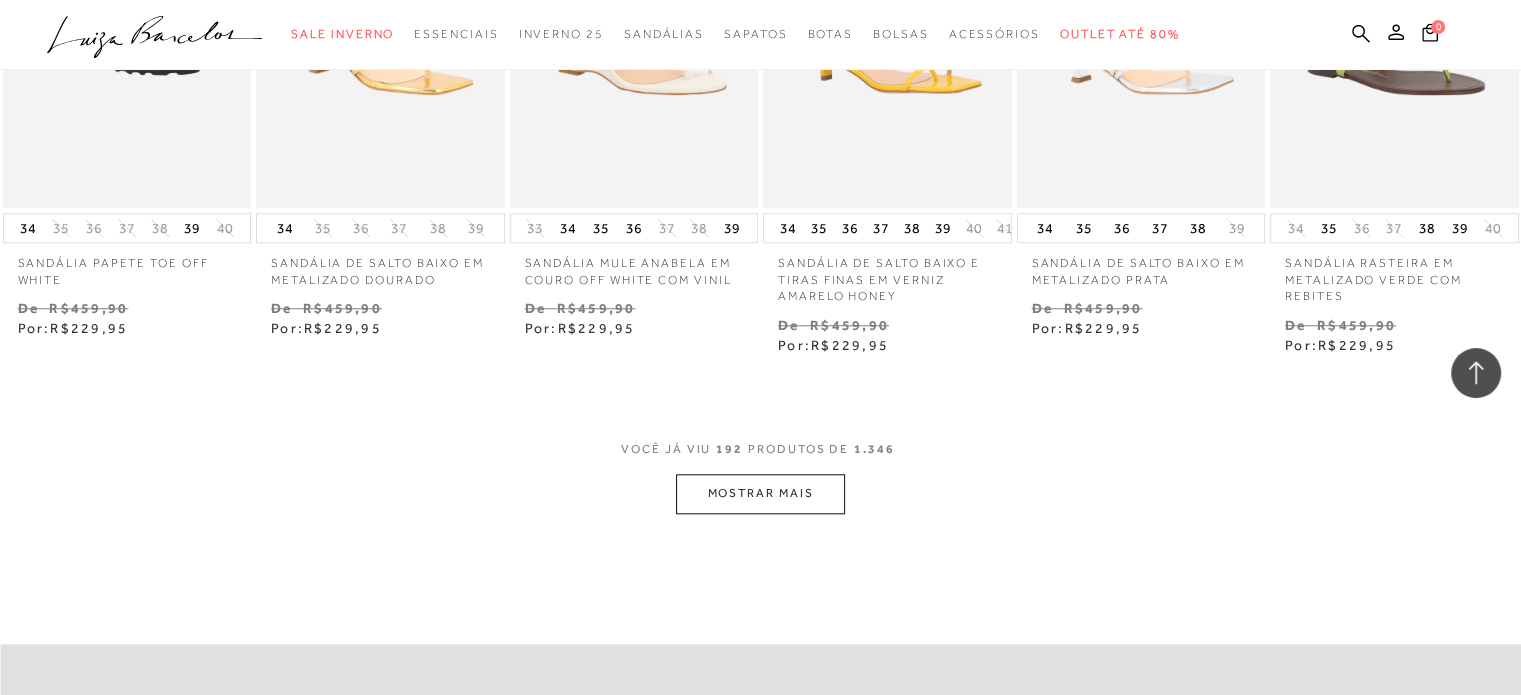 click on "MOSTRAR MAIS" at bounding box center [760, 493] 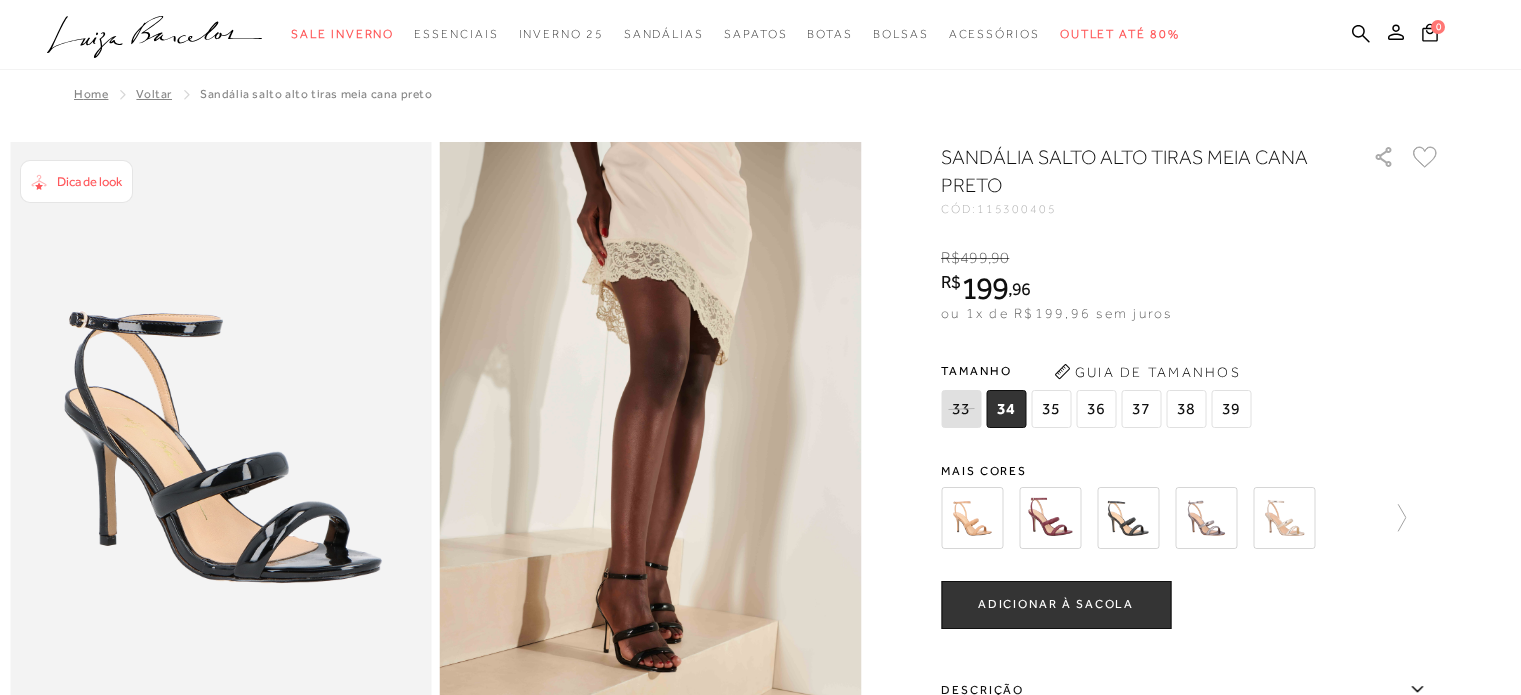 scroll, scrollTop: 0, scrollLeft: 0, axis: both 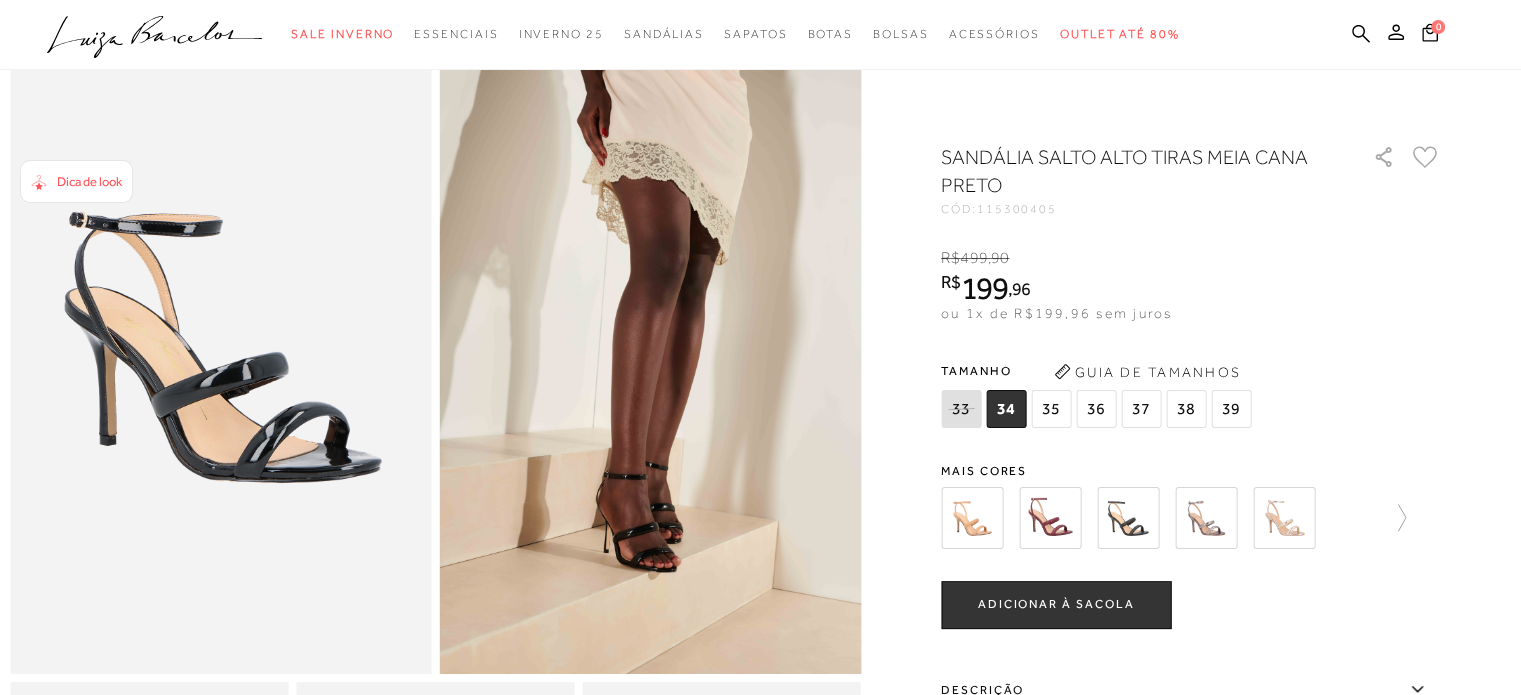 click at bounding box center (1050, 518) 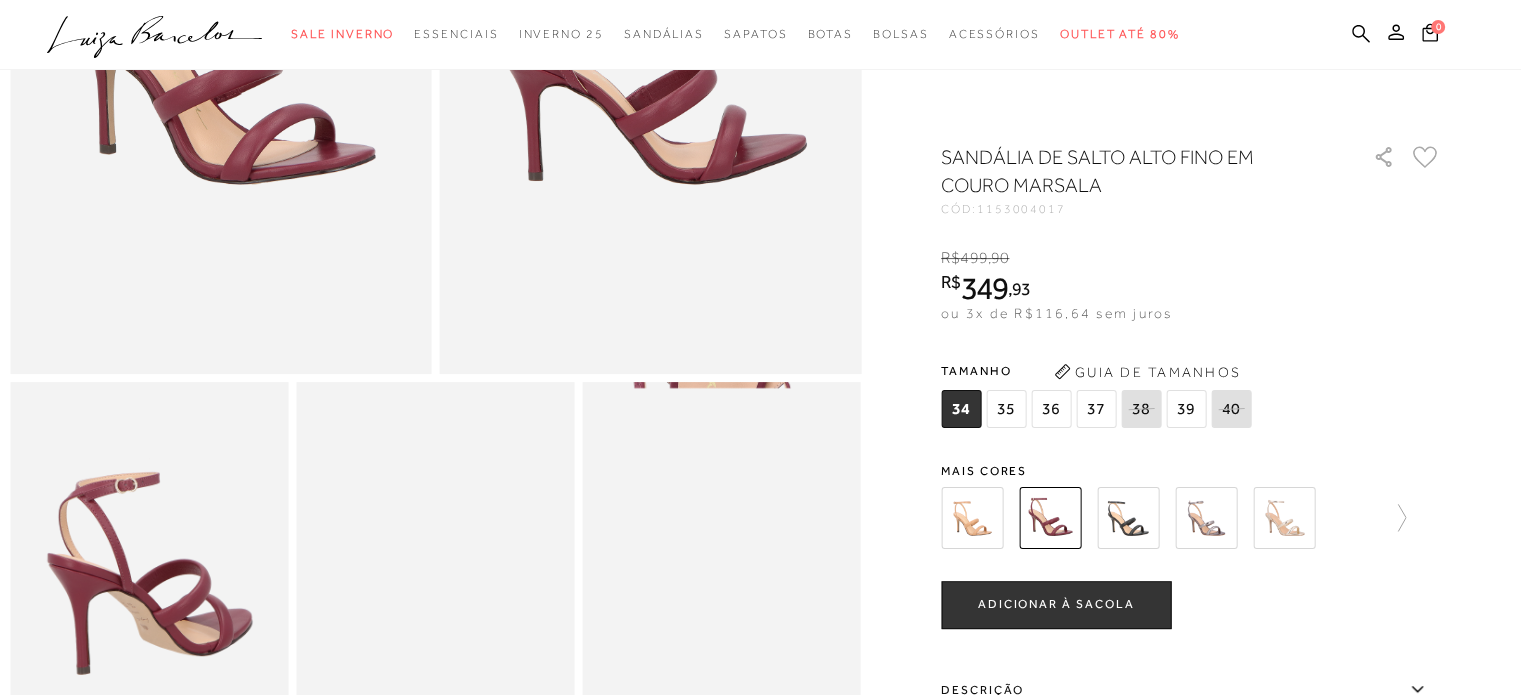 scroll, scrollTop: 900, scrollLeft: 0, axis: vertical 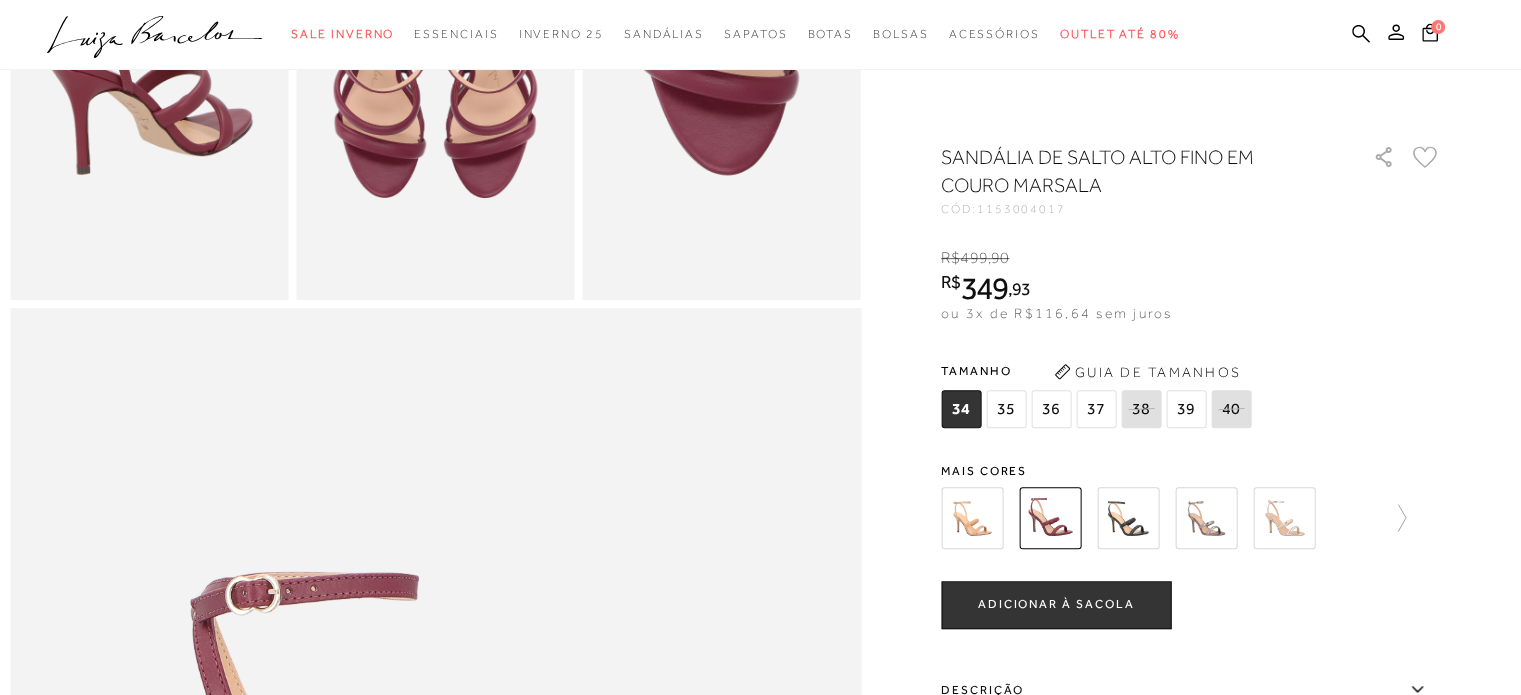 click at bounding box center [1284, 518] 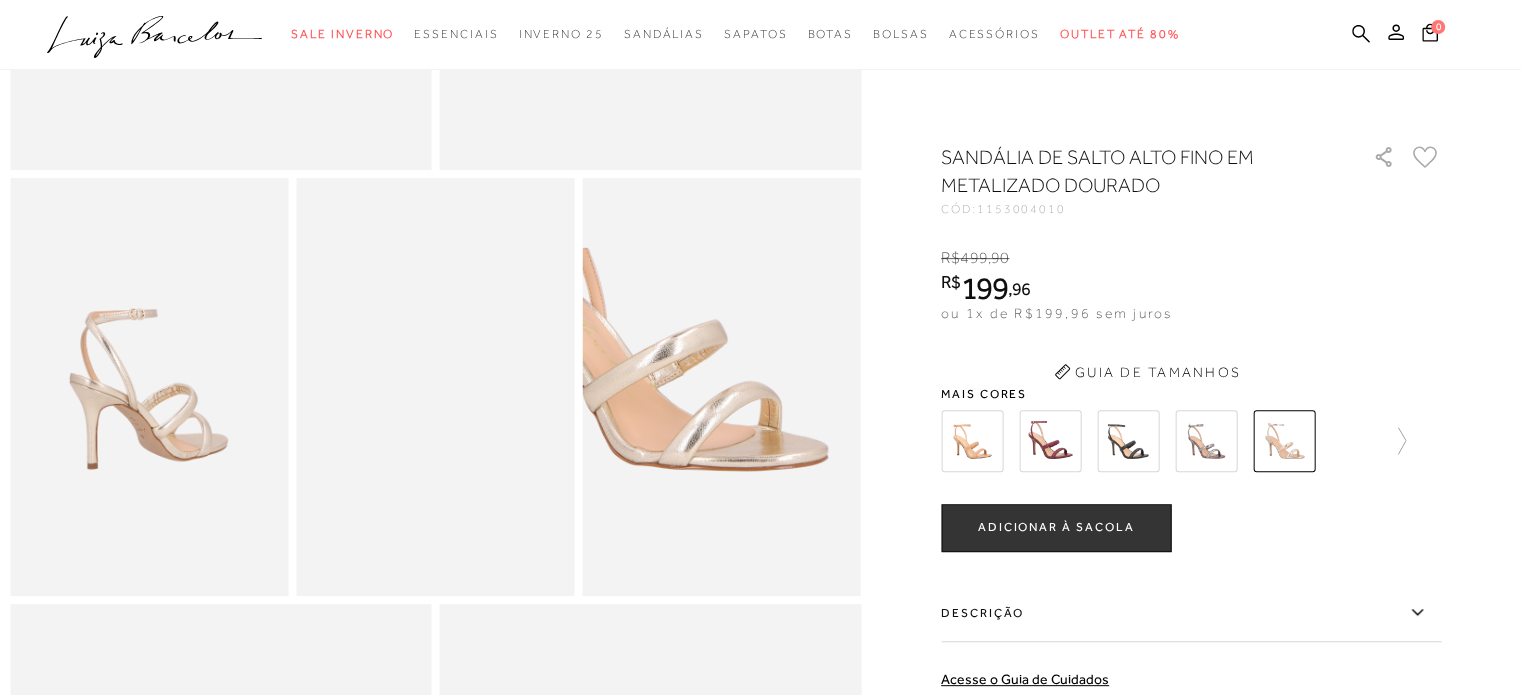 scroll, scrollTop: 0, scrollLeft: 0, axis: both 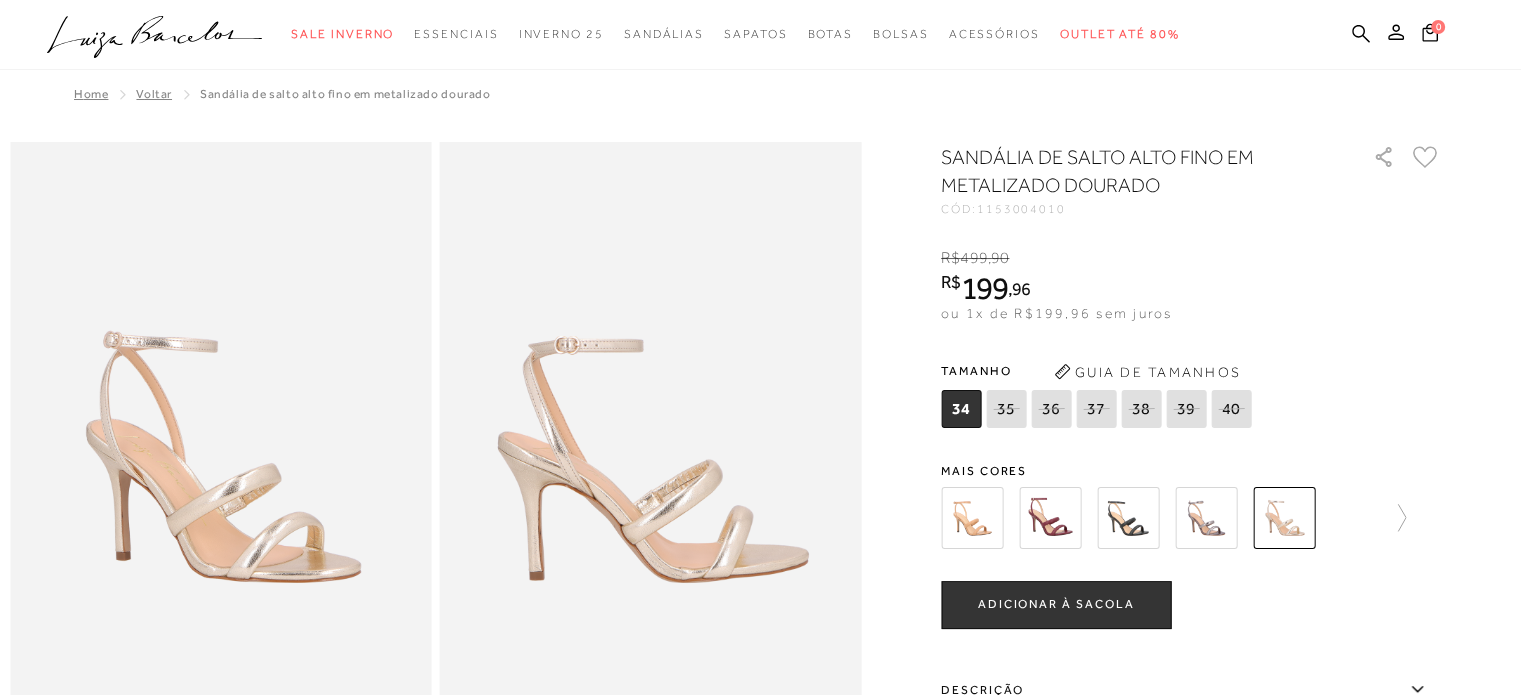 click at bounding box center [1206, 518] 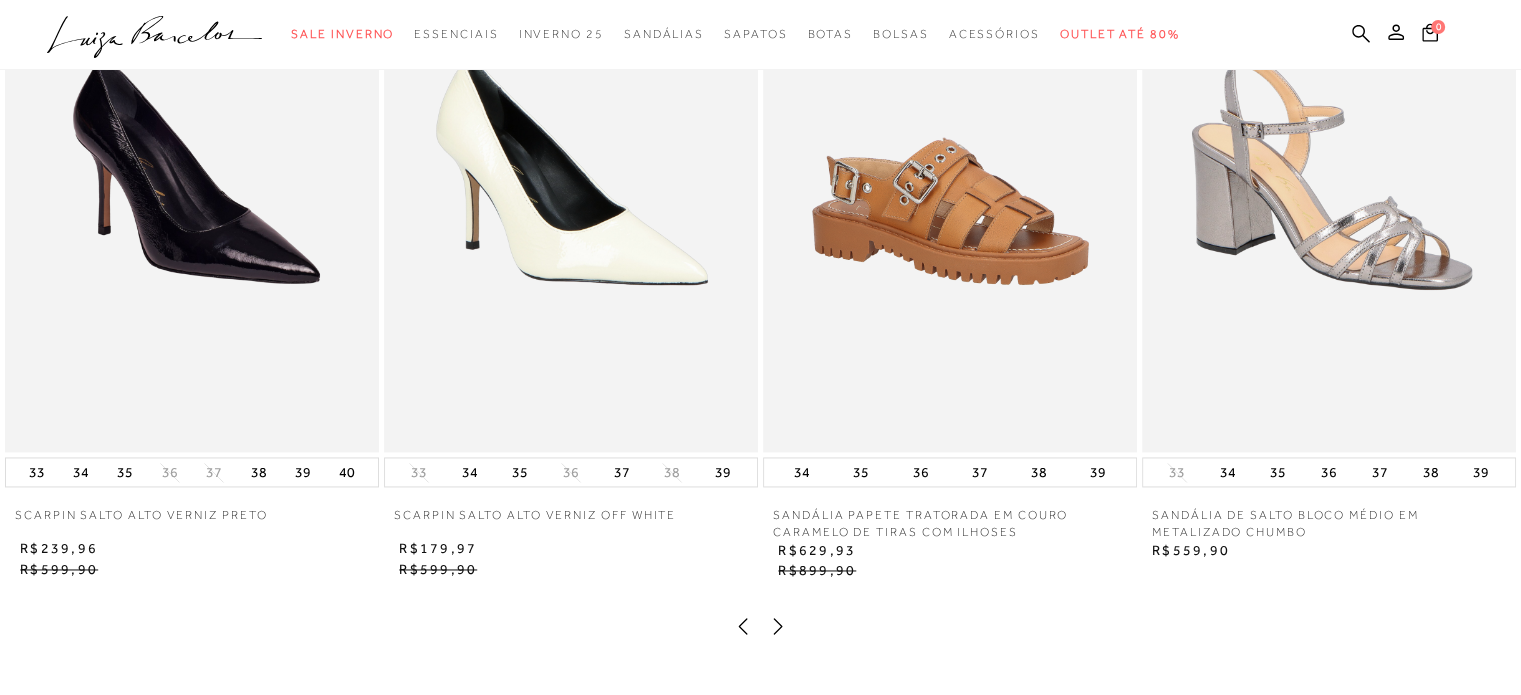 scroll, scrollTop: 2900, scrollLeft: 0, axis: vertical 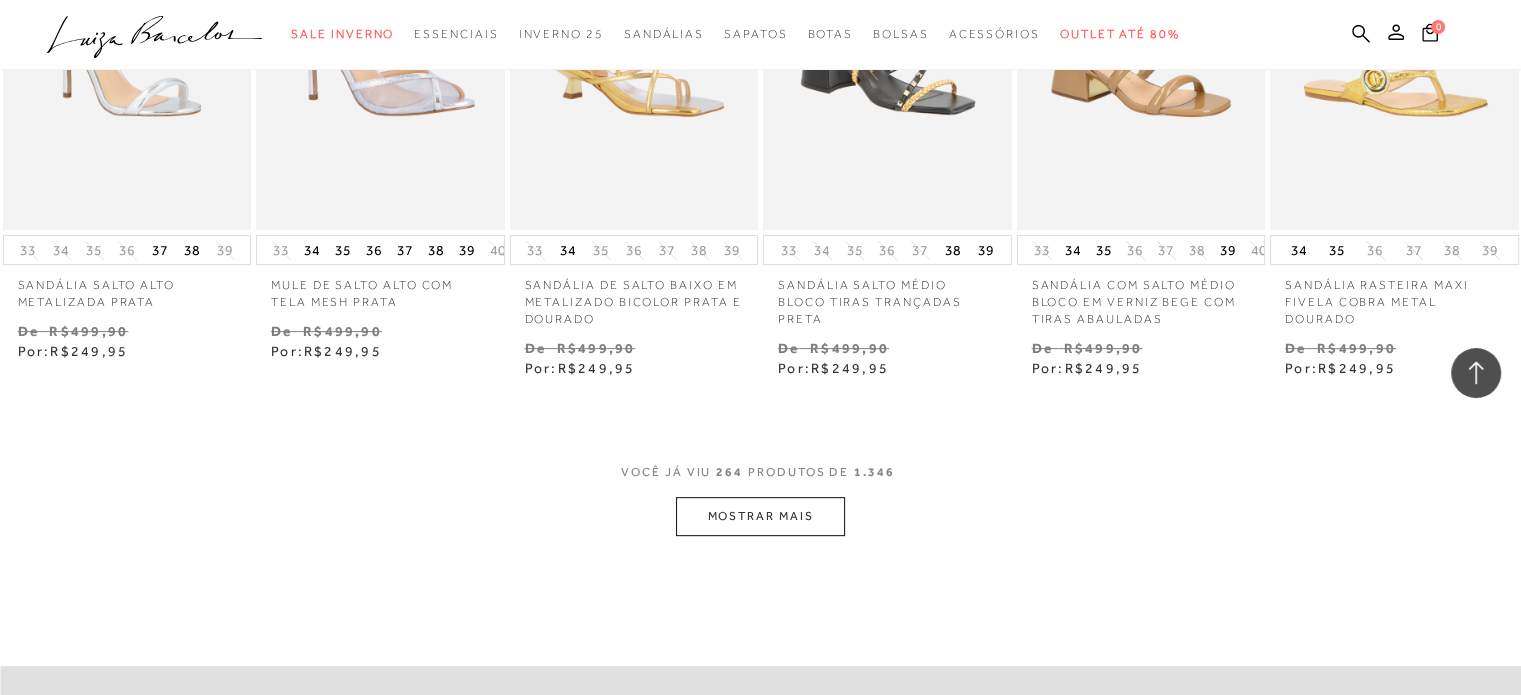 click on "MOSTRAR MAIS" at bounding box center (760, 516) 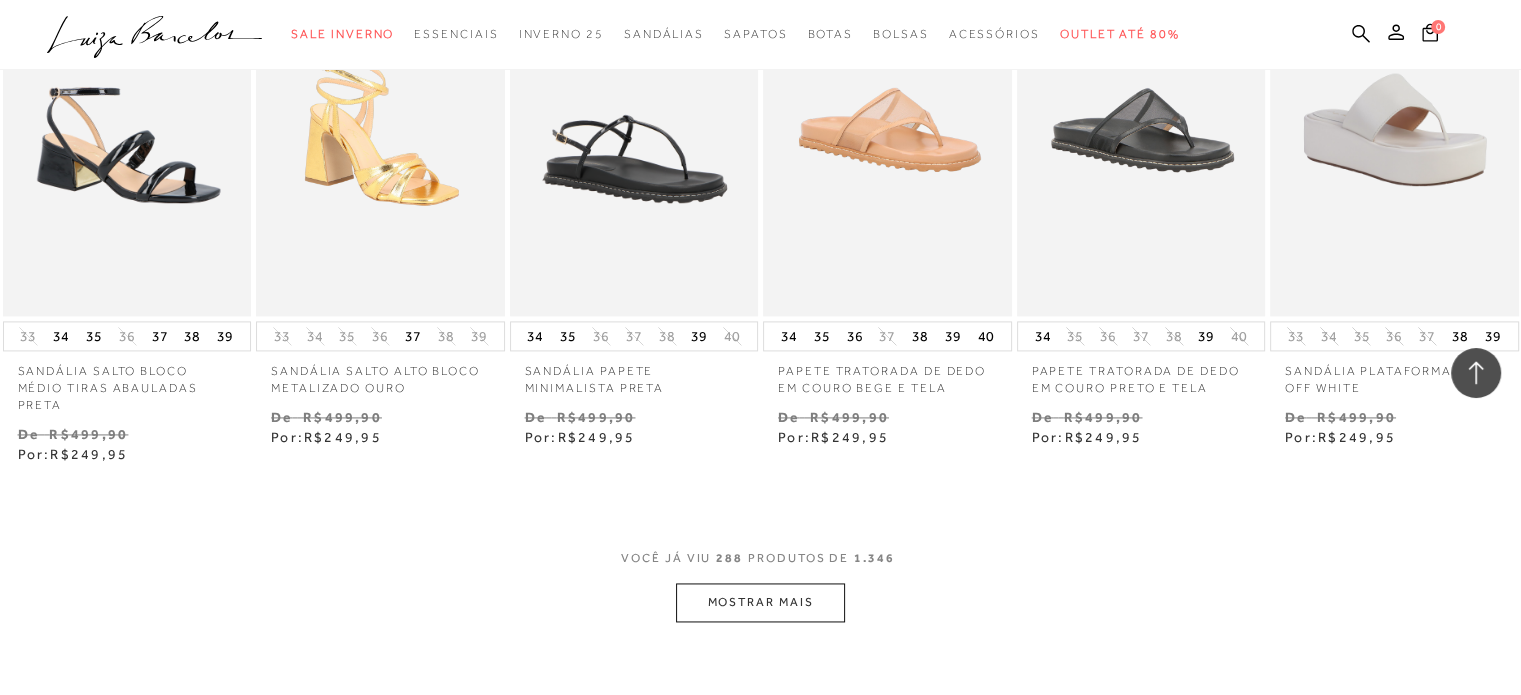 scroll, scrollTop: 25600, scrollLeft: 0, axis: vertical 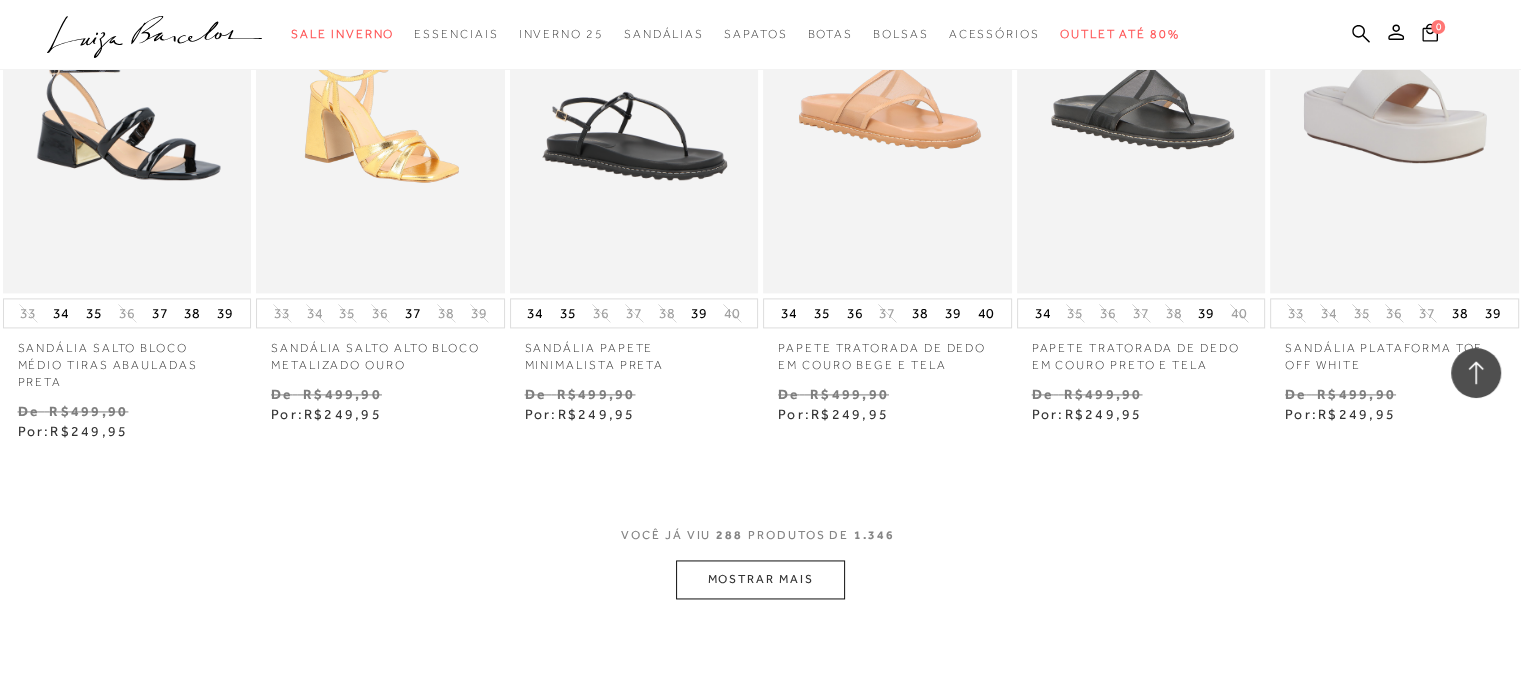 click on "MOSTRAR MAIS" at bounding box center [760, 579] 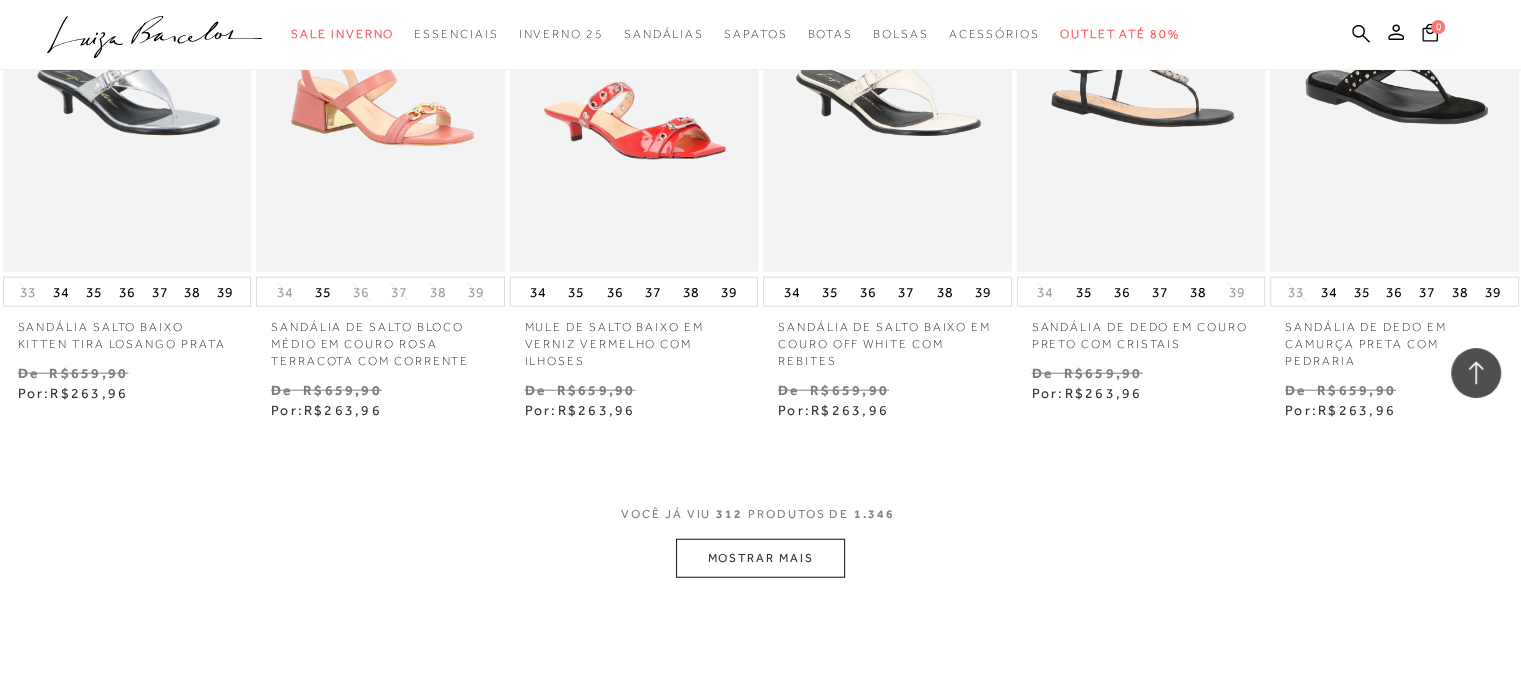 scroll, scrollTop: 27800, scrollLeft: 0, axis: vertical 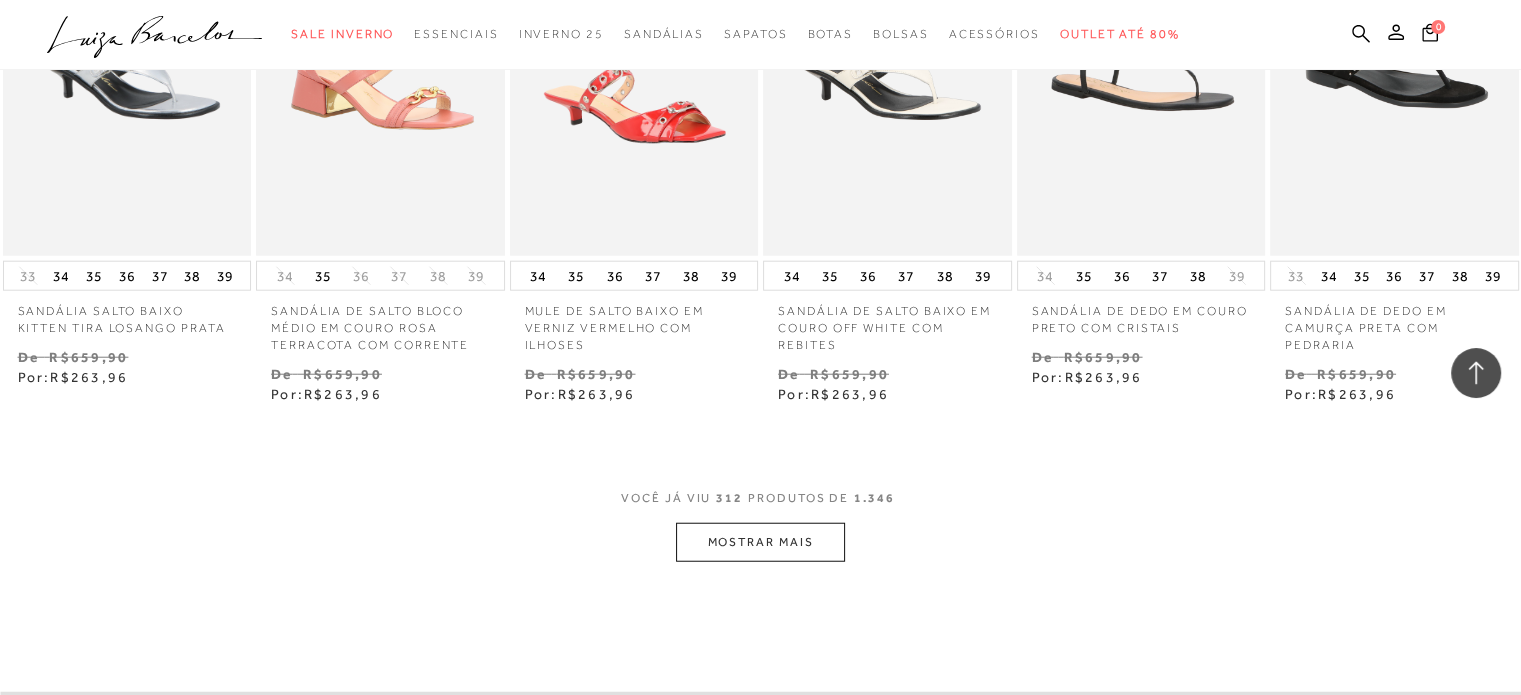 click on "MOSTRAR MAIS" at bounding box center [760, 542] 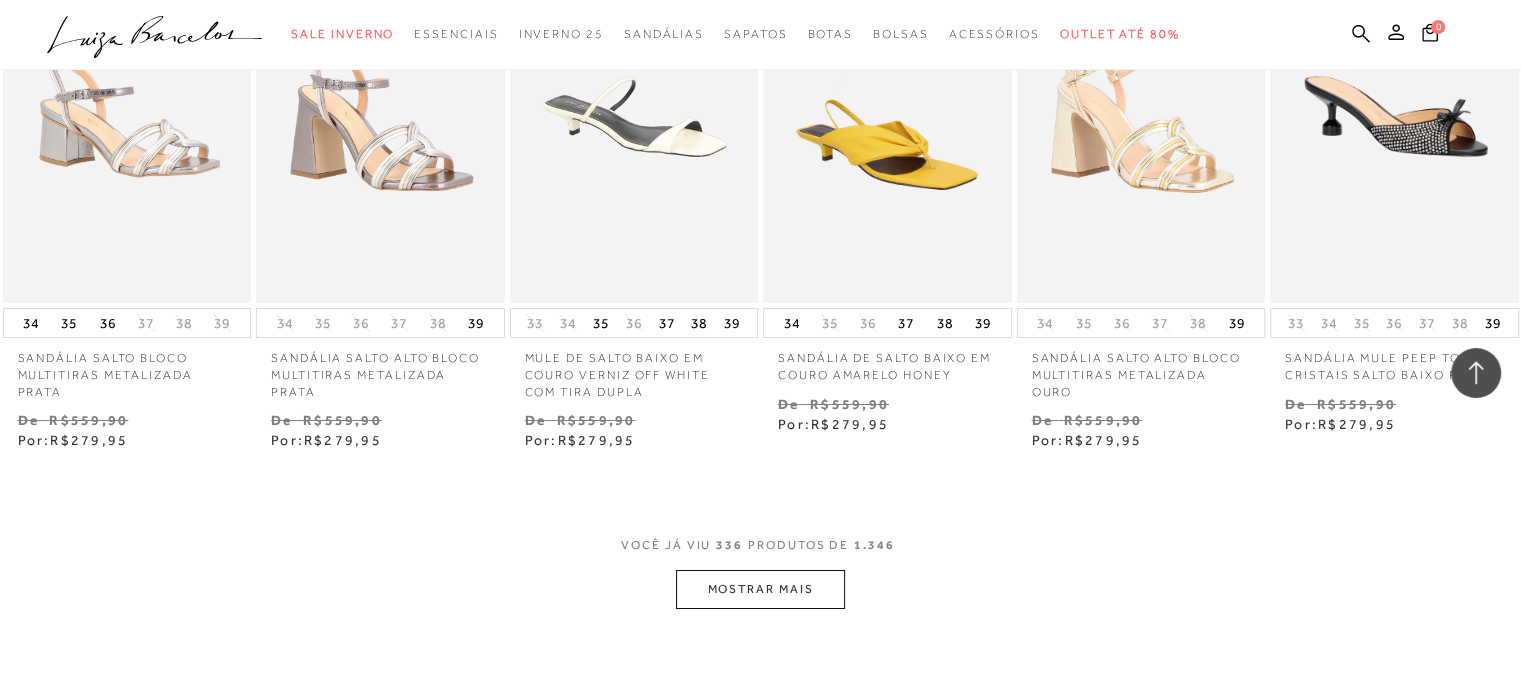 scroll, scrollTop: 30100, scrollLeft: 0, axis: vertical 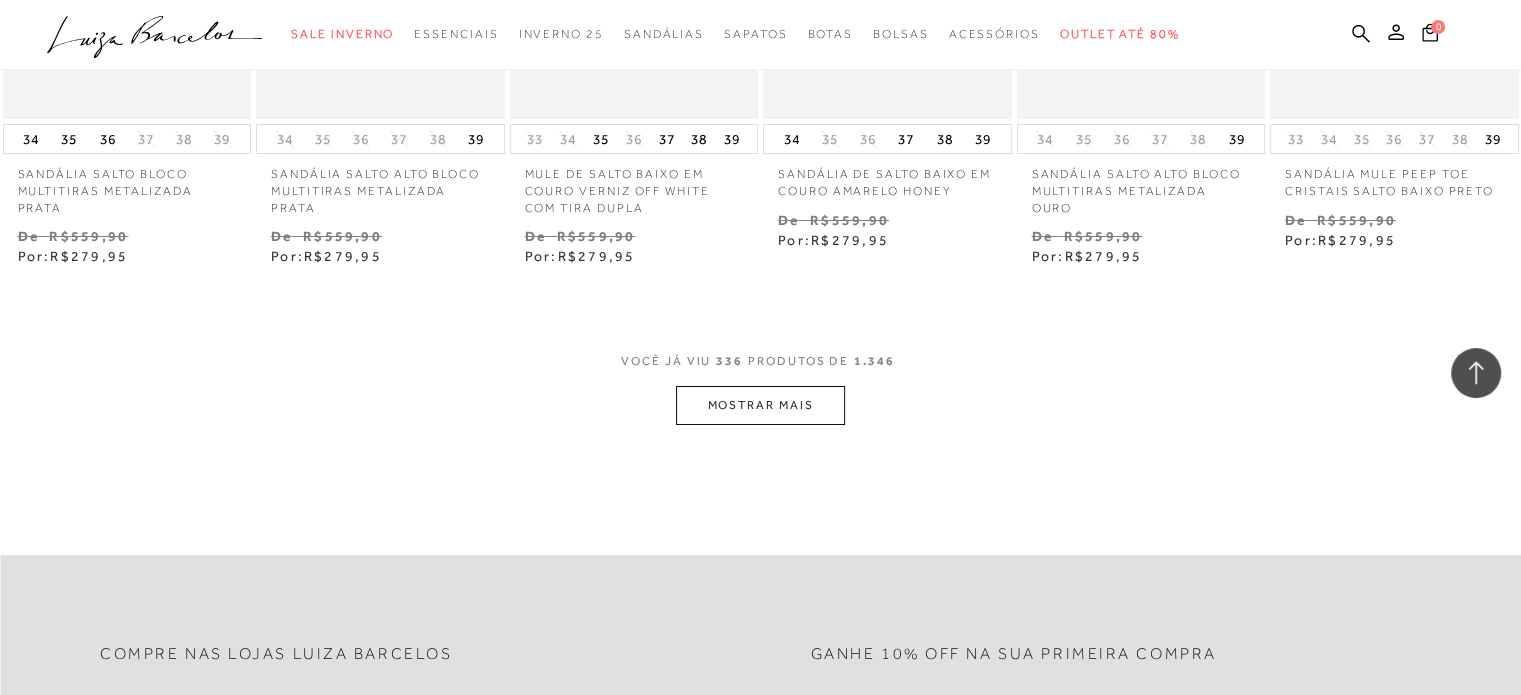click on "MOSTRAR MAIS" at bounding box center (760, 405) 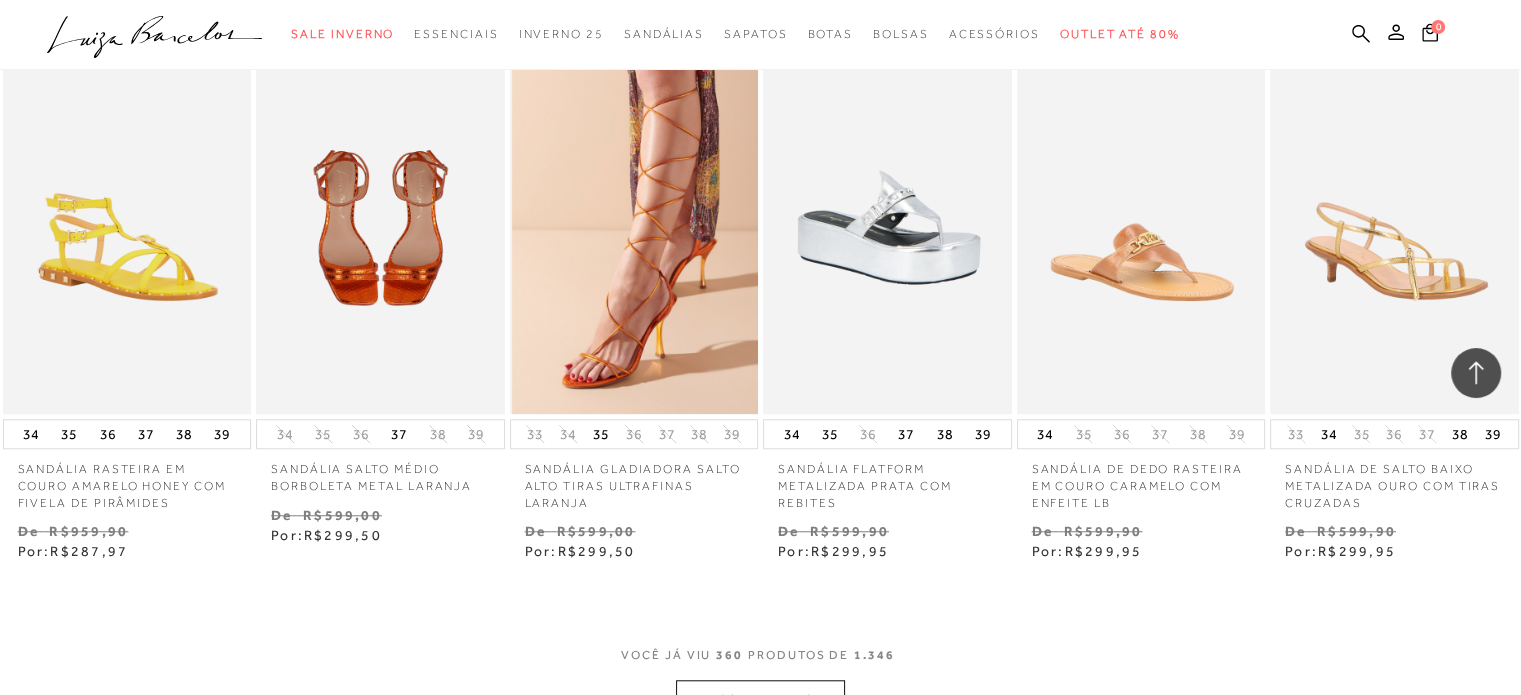 scroll, scrollTop: 32200, scrollLeft: 0, axis: vertical 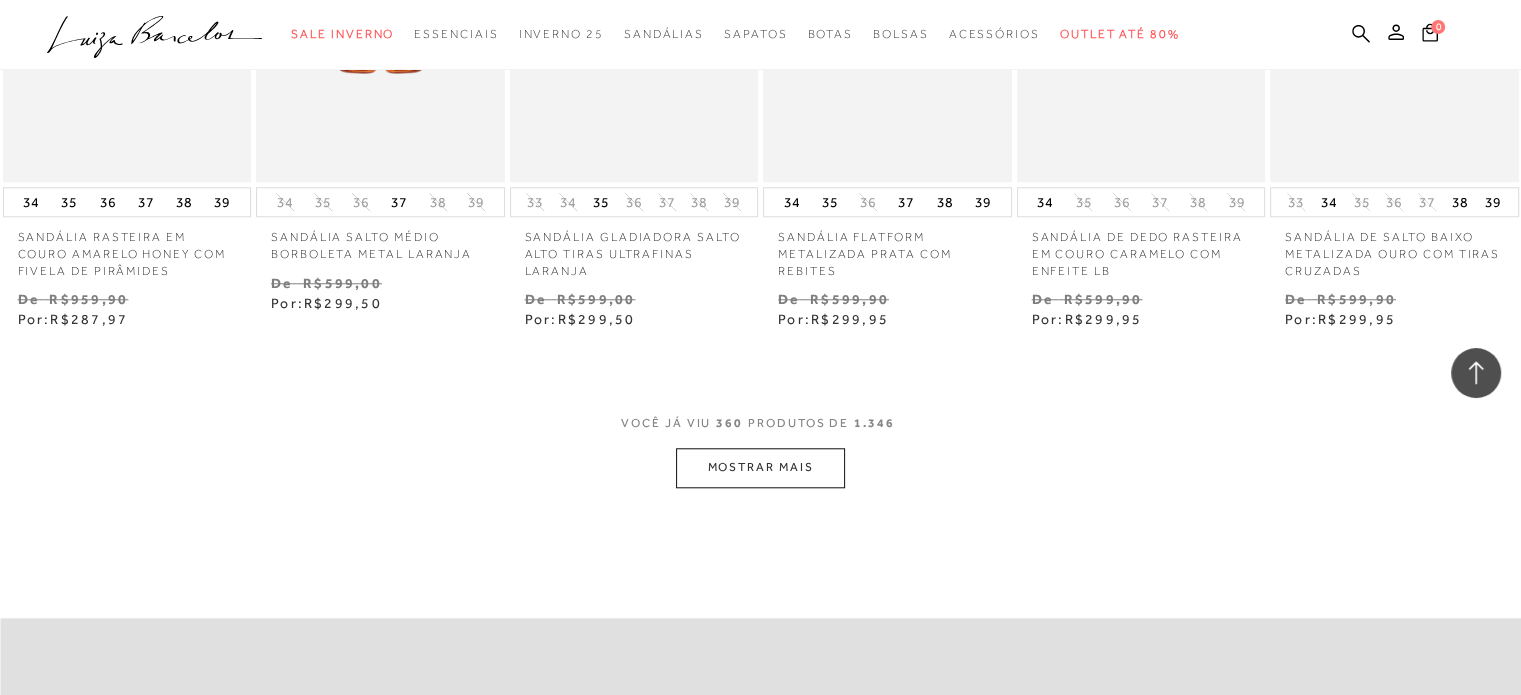 click on "MOSTRAR MAIS" at bounding box center (760, 467) 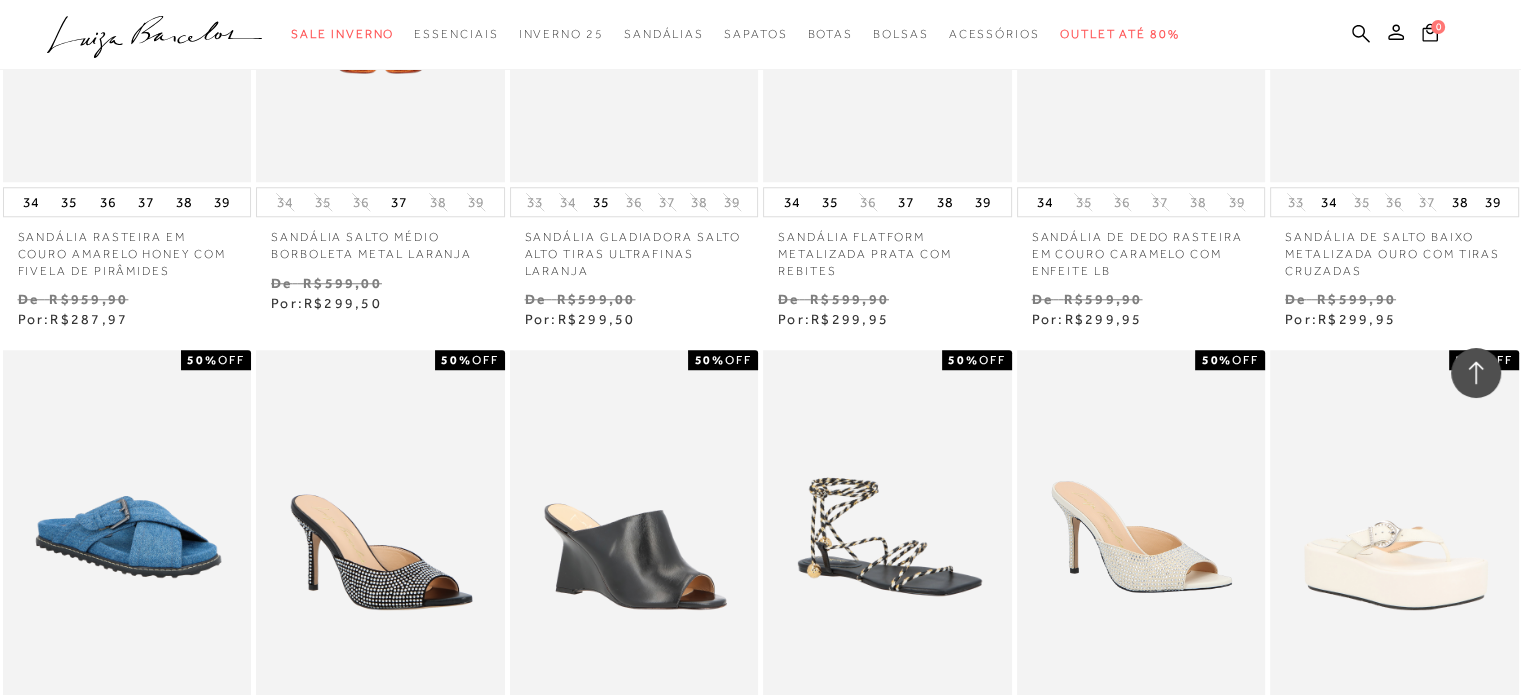 scroll, scrollTop: 34100, scrollLeft: 0, axis: vertical 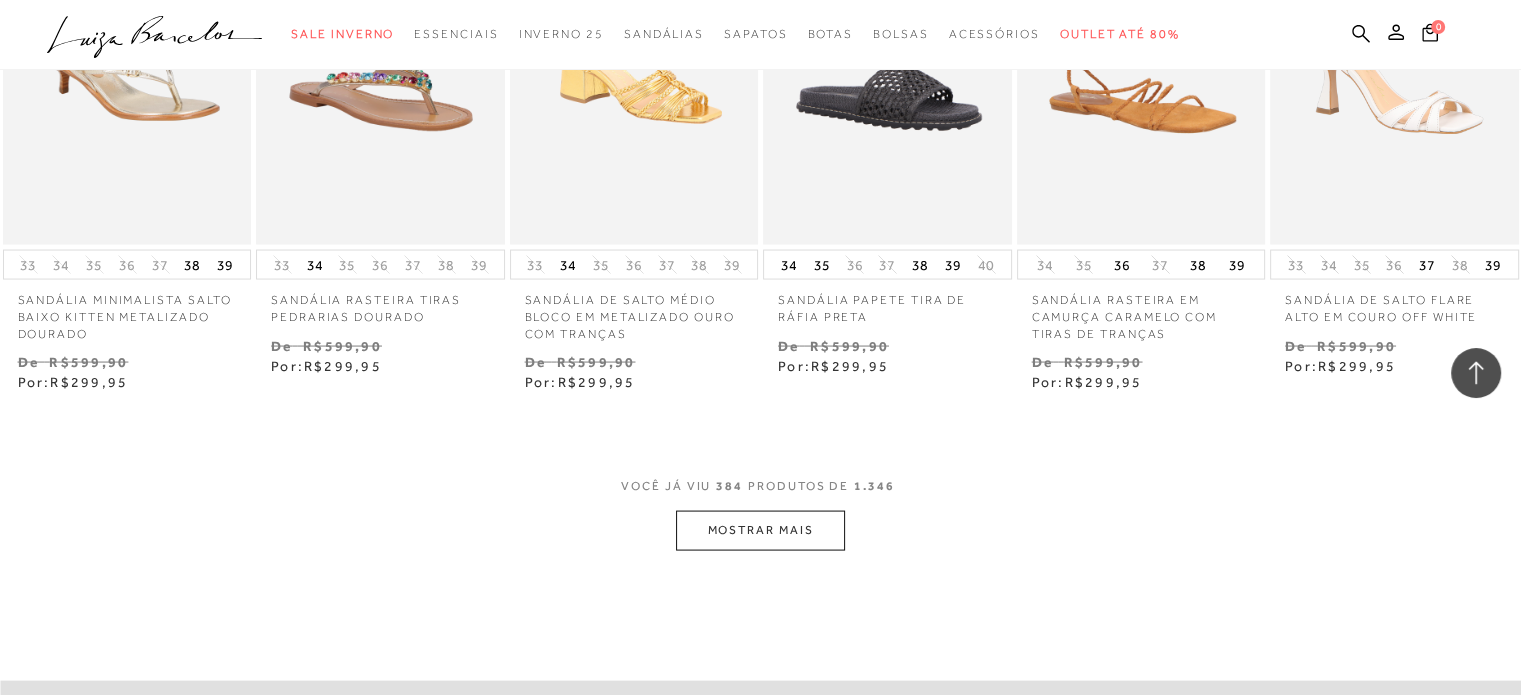 click on "MOSTRAR MAIS" at bounding box center [760, 530] 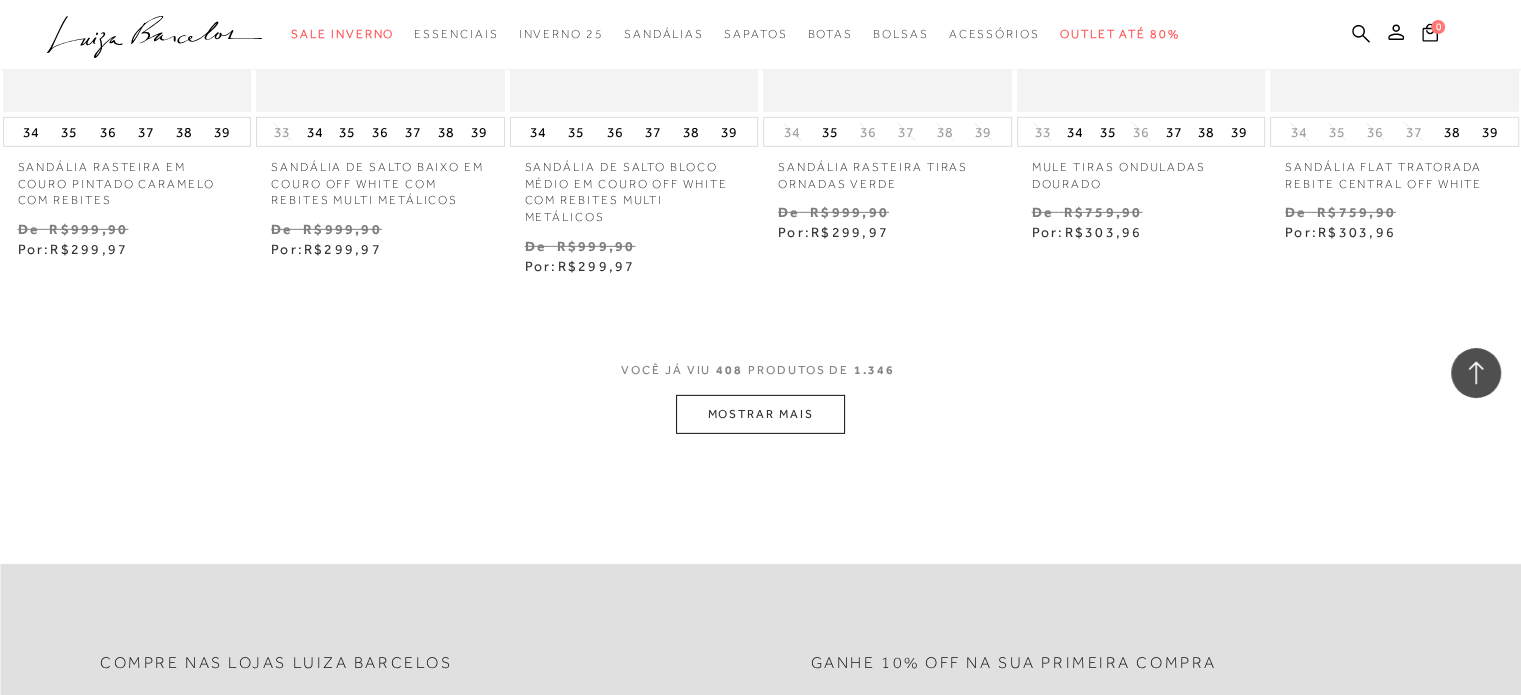 scroll, scrollTop: 36600, scrollLeft: 0, axis: vertical 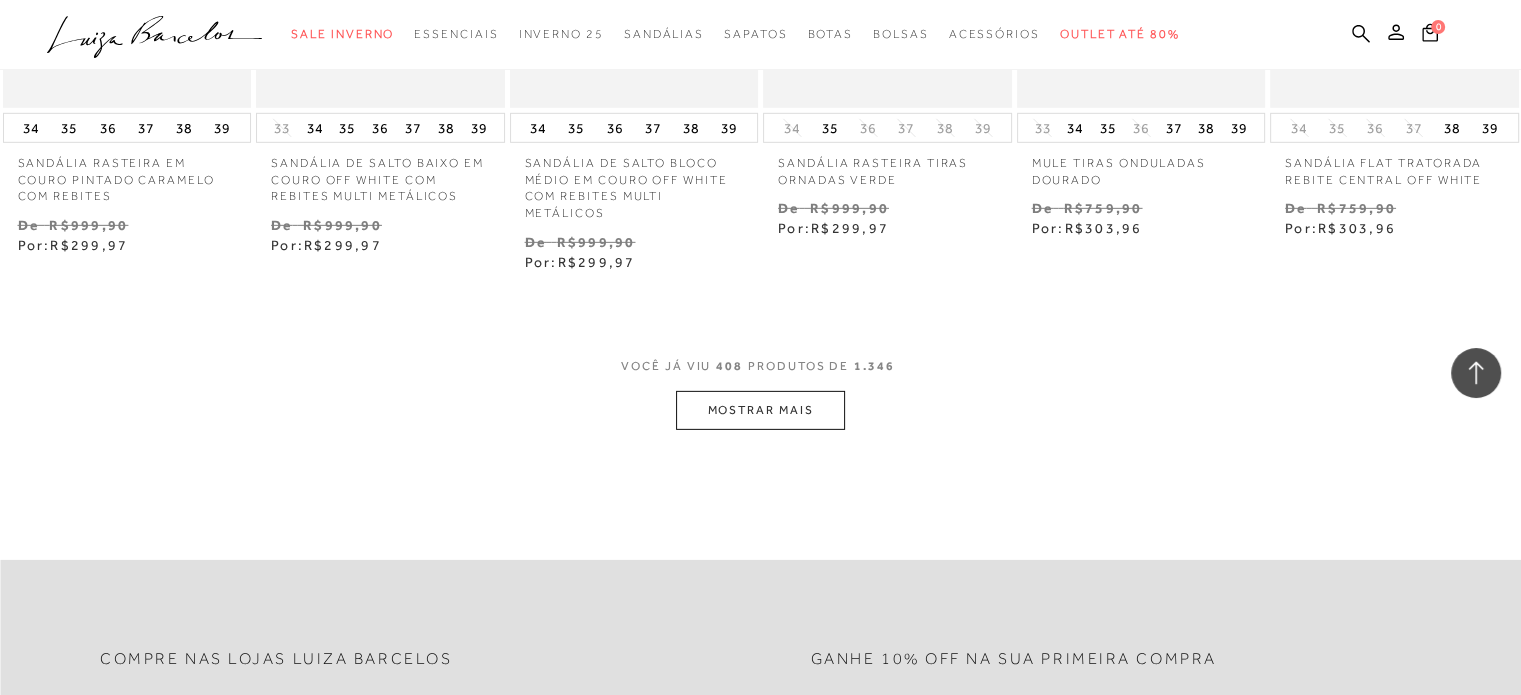 click on "MOSTRAR MAIS" at bounding box center [760, 410] 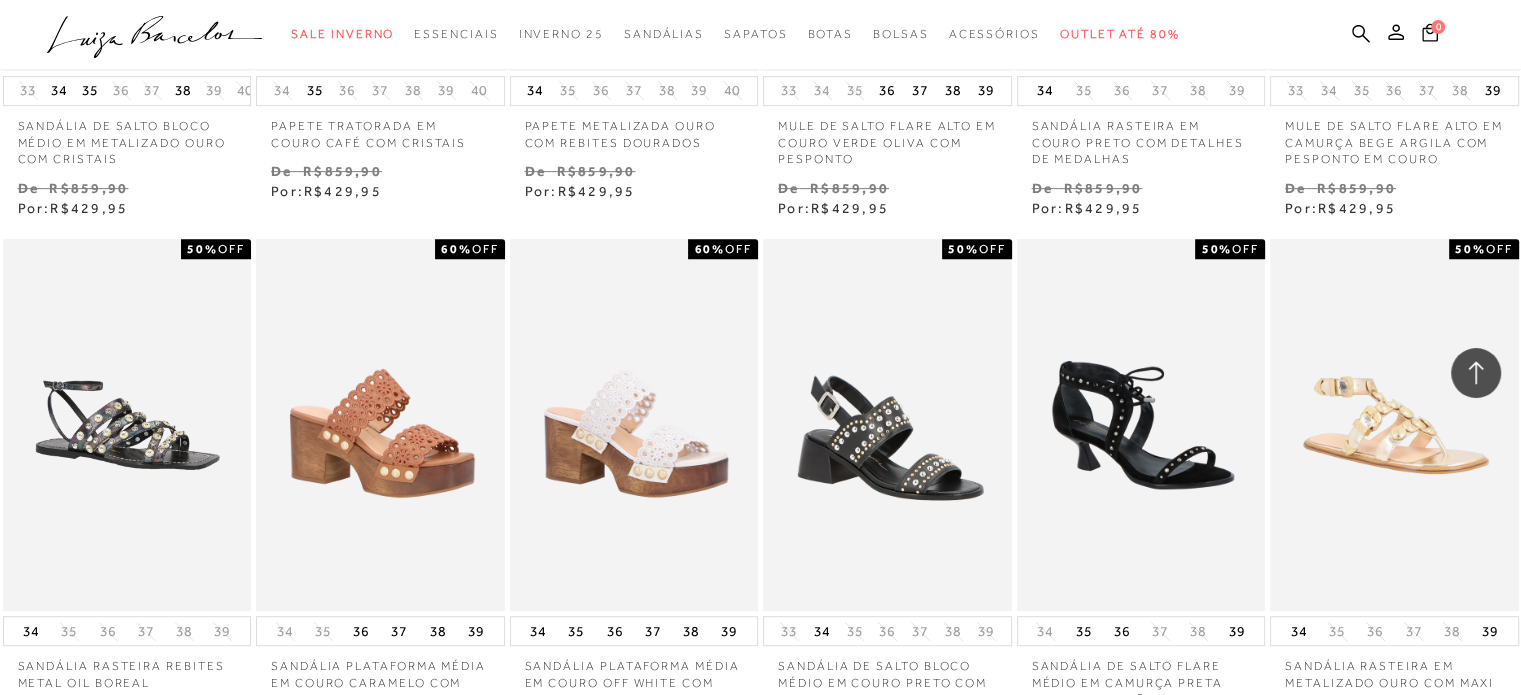 scroll, scrollTop: 54075, scrollLeft: 0, axis: vertical 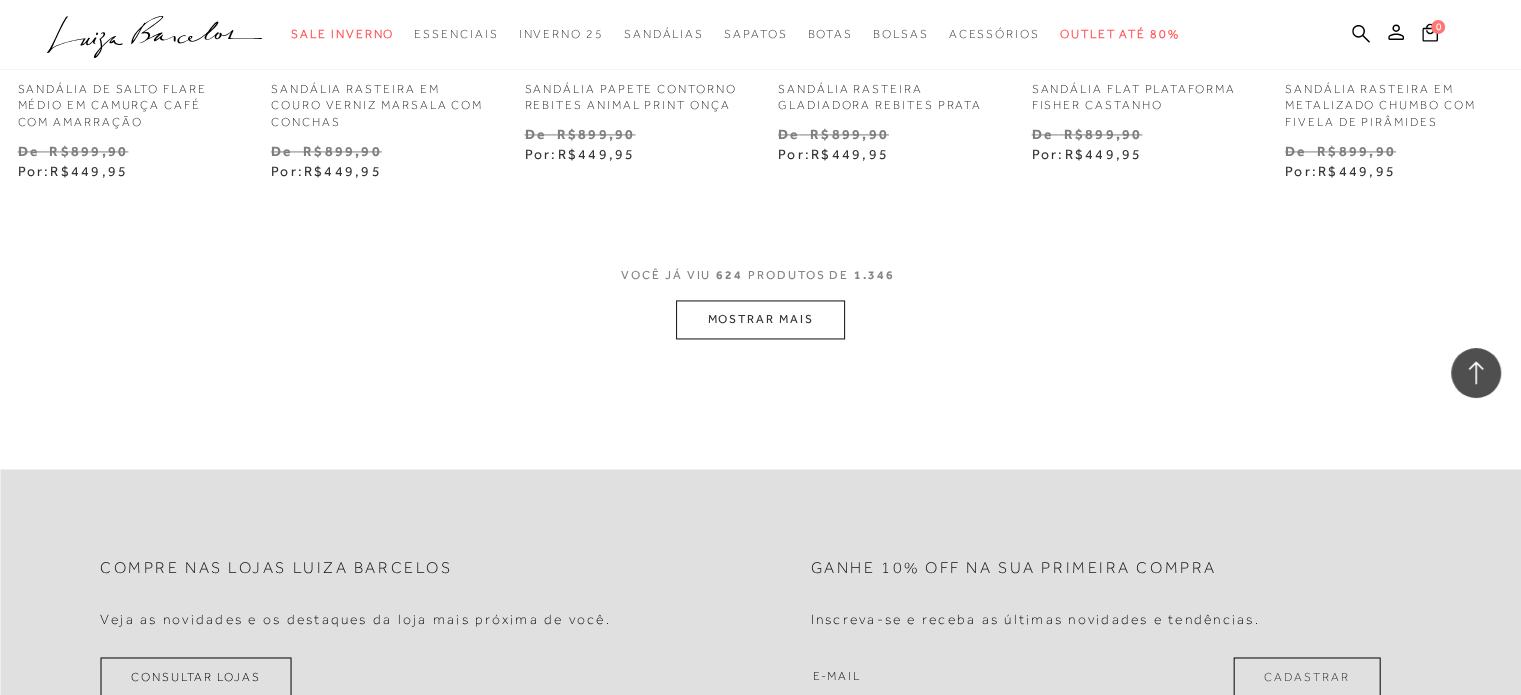 click on "MOSTRAR MAIS" at bounding box center (760, 319) 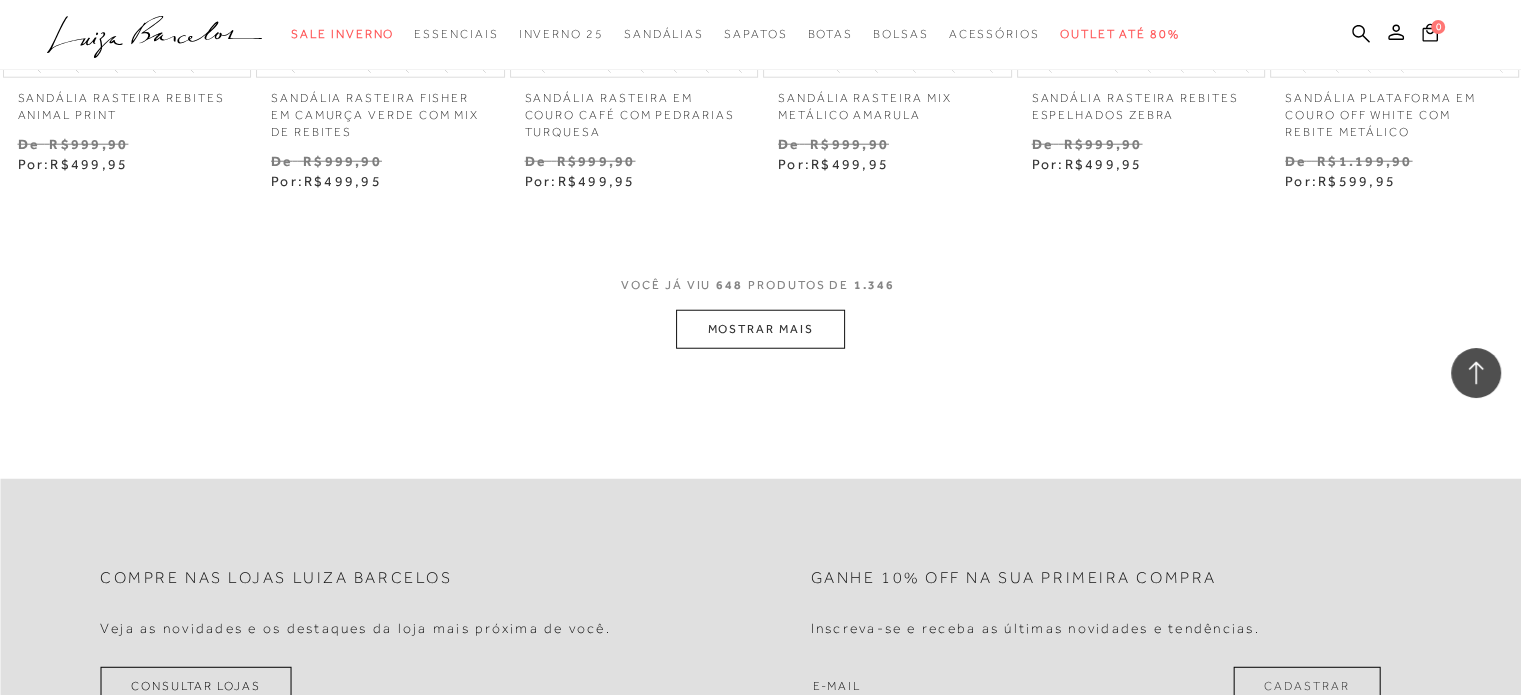 scroll, scrollTop: 58475, scrollLeft: 0, axis: vertical 